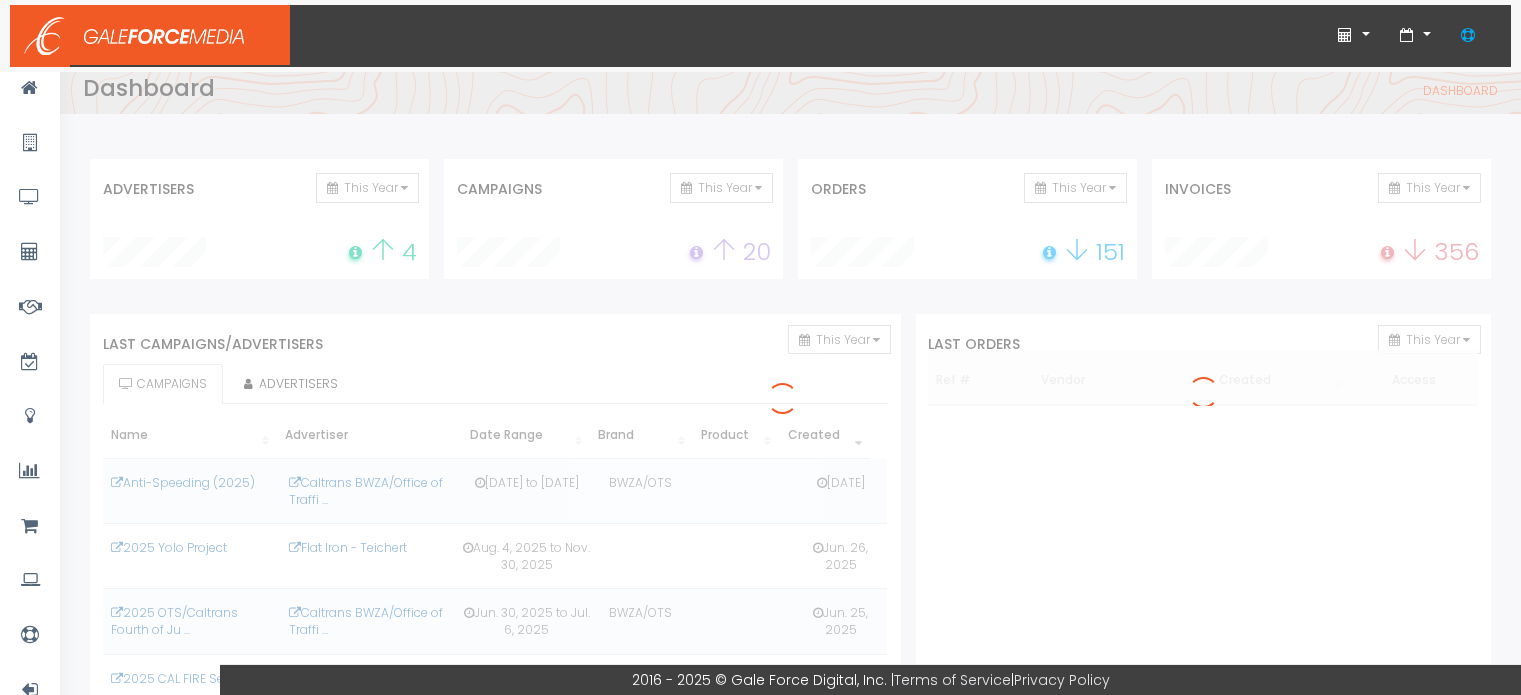 scroll, scrollTop: 0, scrollLeft: 0, axis: both 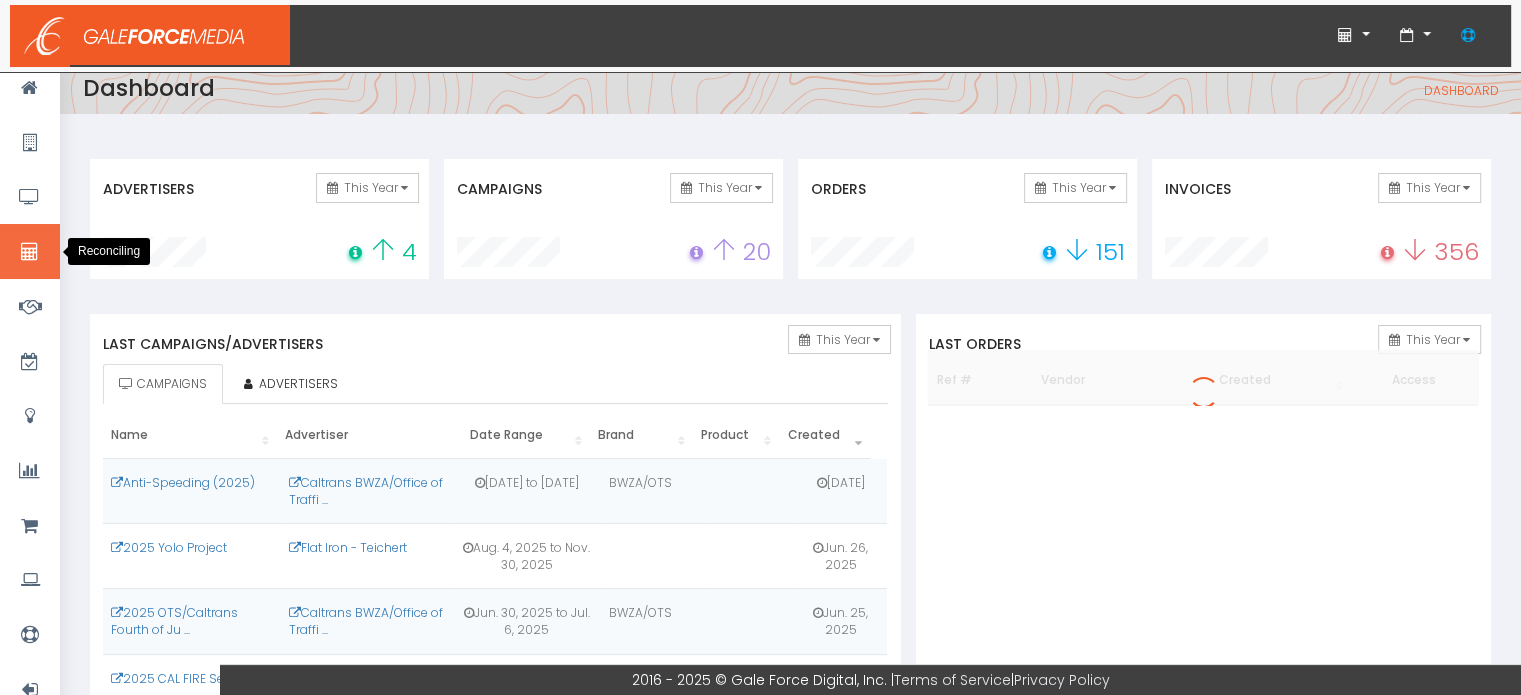 click at bounding box center [29, 252] 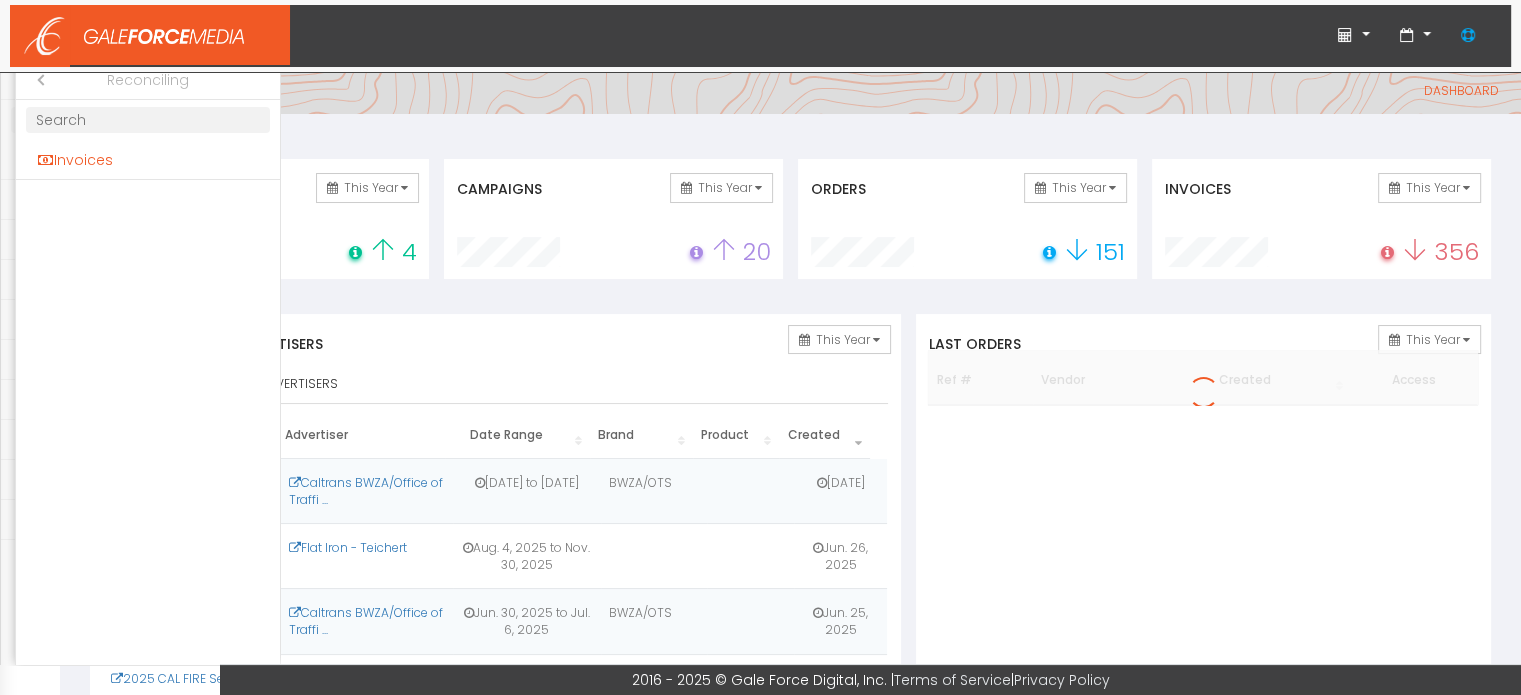 click on "Invoices" at bounding box center [148, 160] 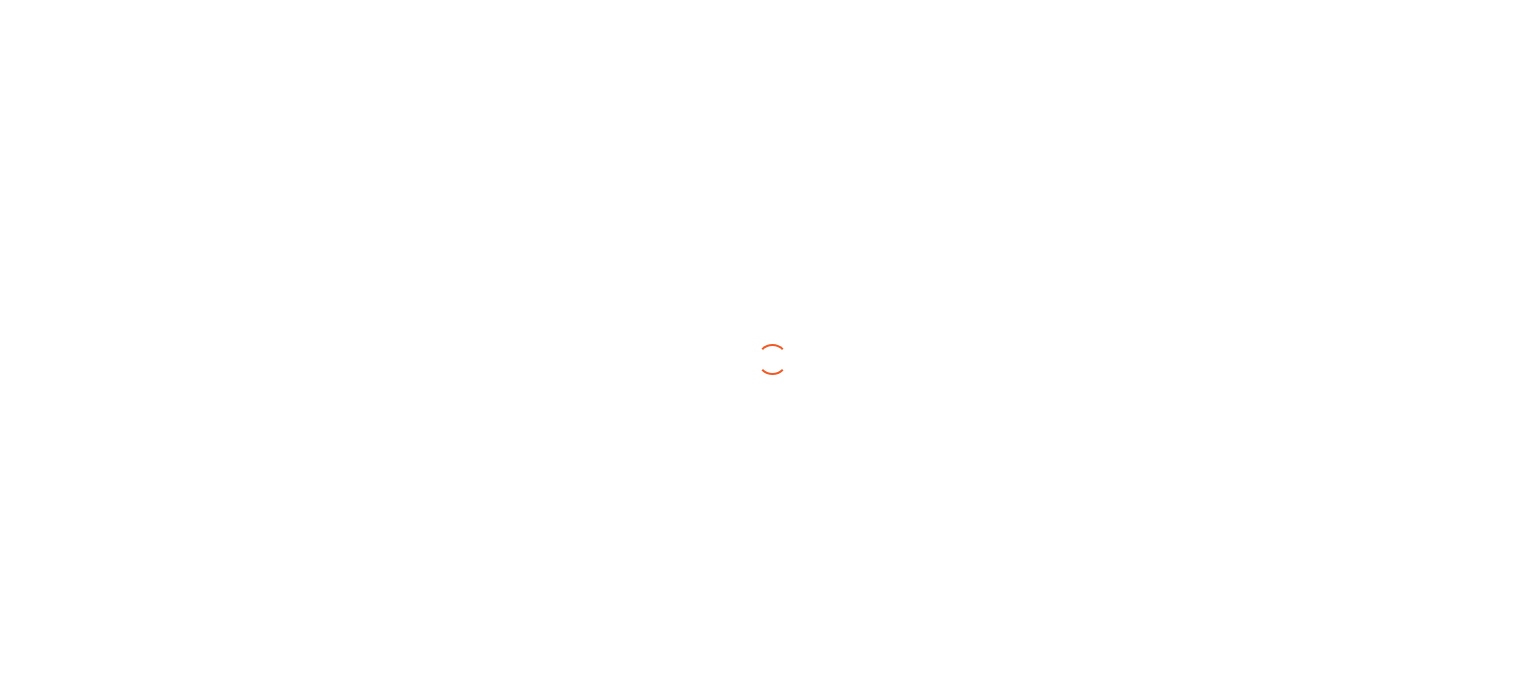 scroll, scrollTop: 0, scrollLeft: 0, axis: both 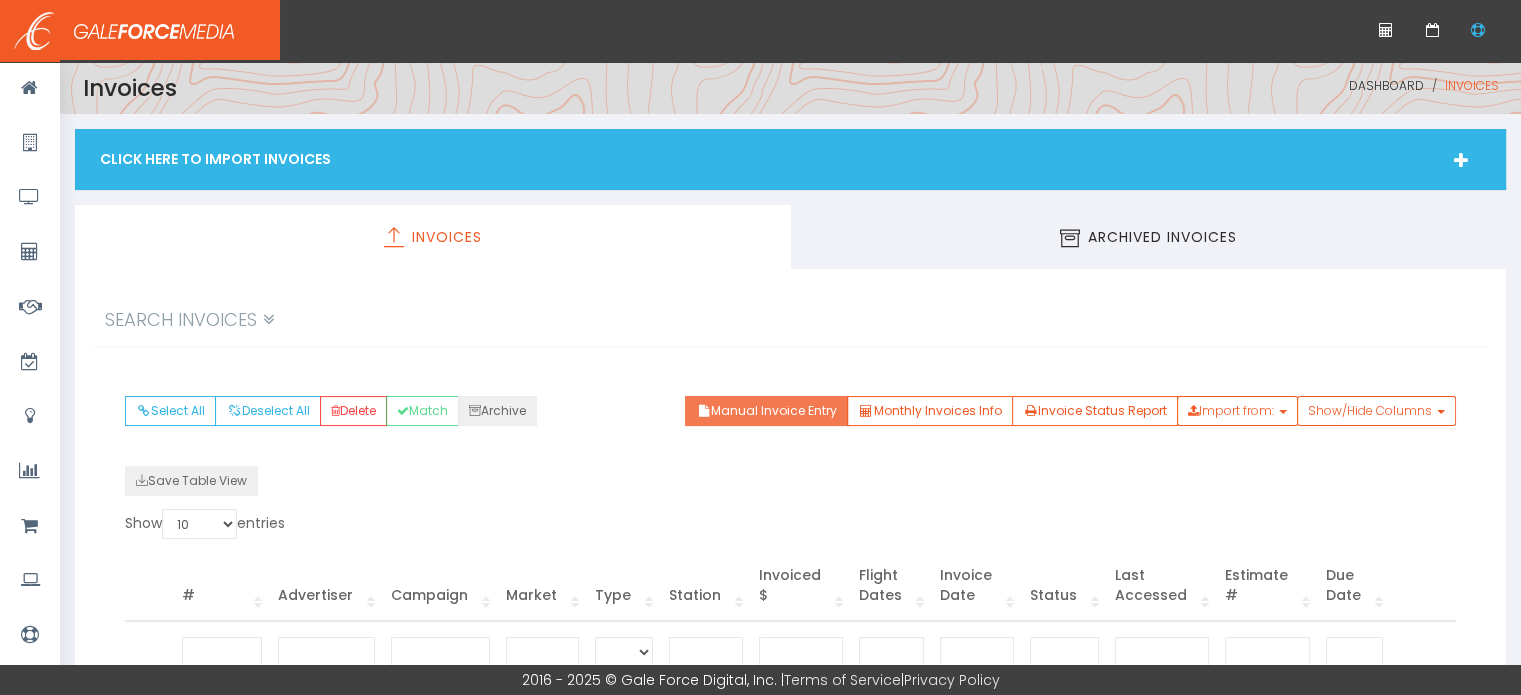 click on "Manual Invoice Entry" at bounding box center [766, 411] 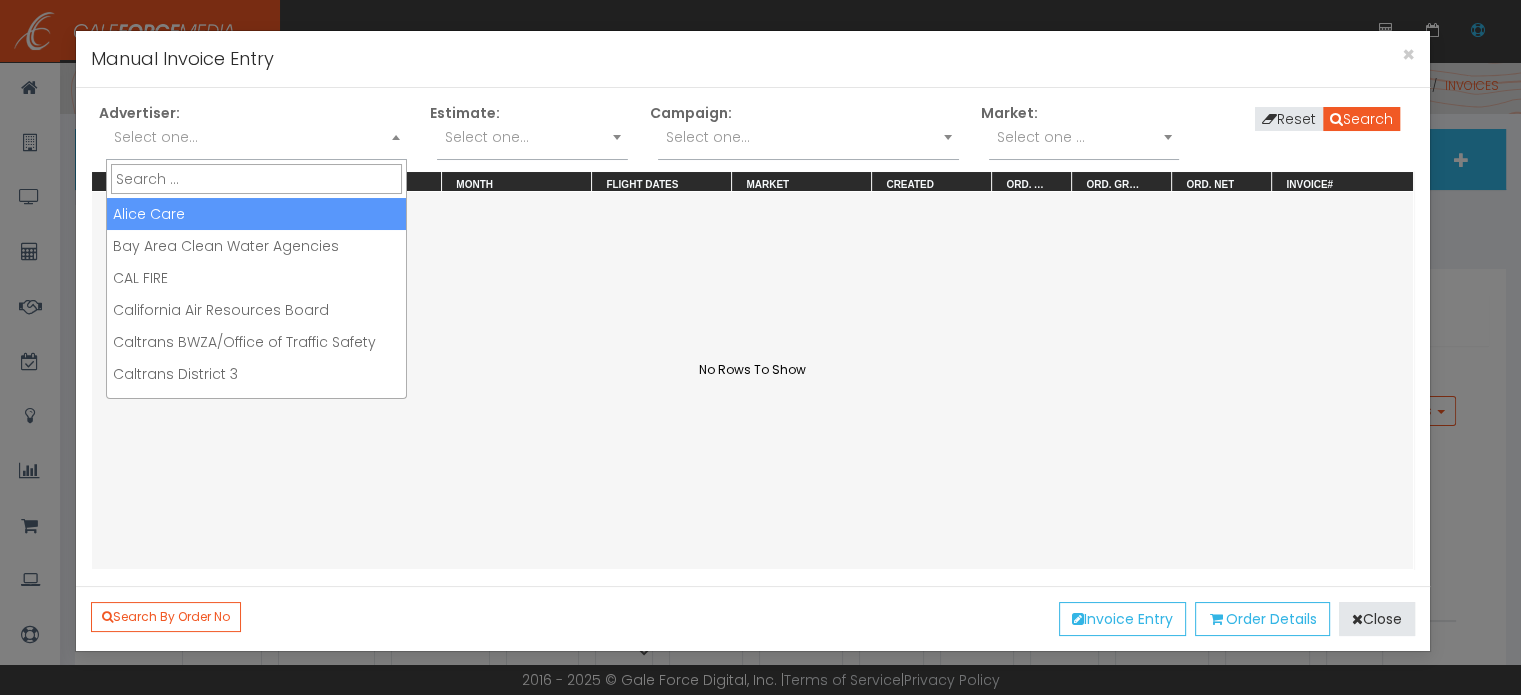 click on "Select one..." at bounding box center (256, 137) 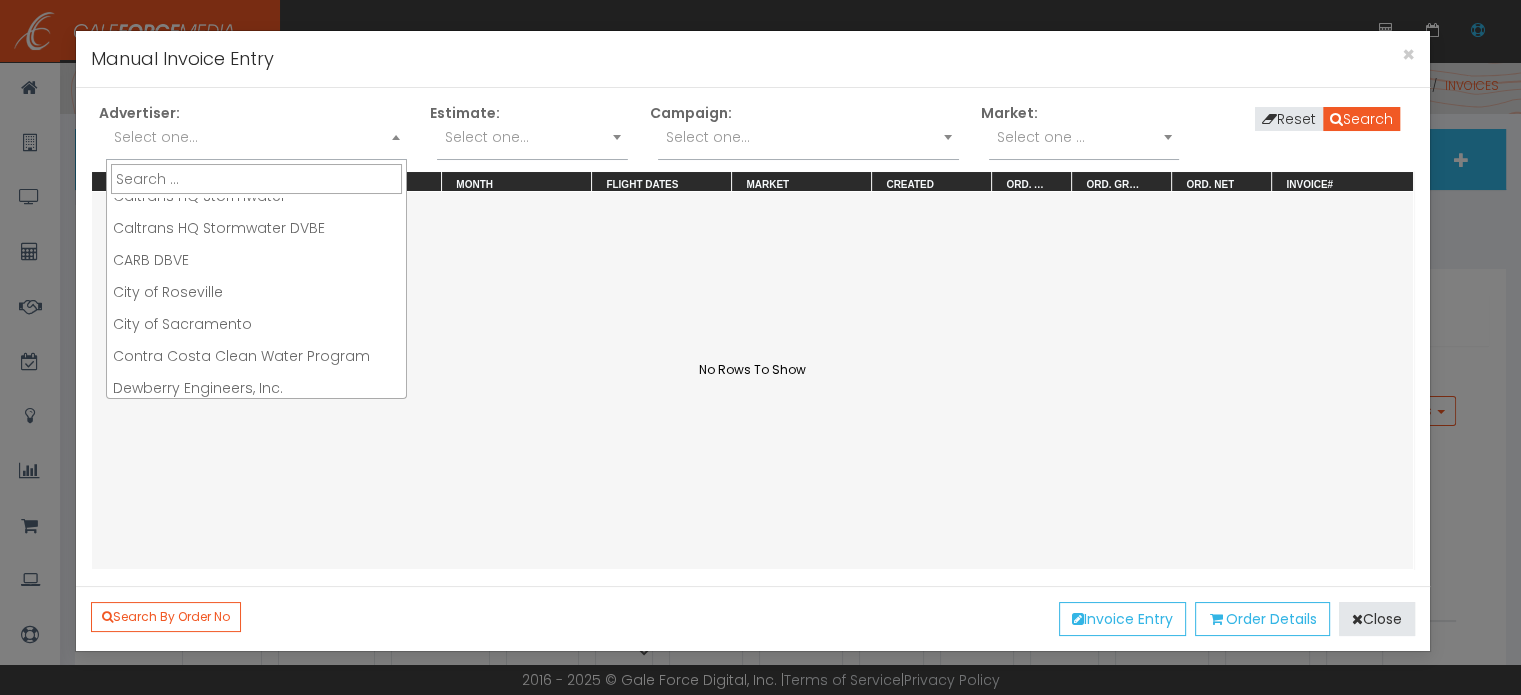 scroll, scrollTop: 536, scrollLeft: 0, axis: vertical 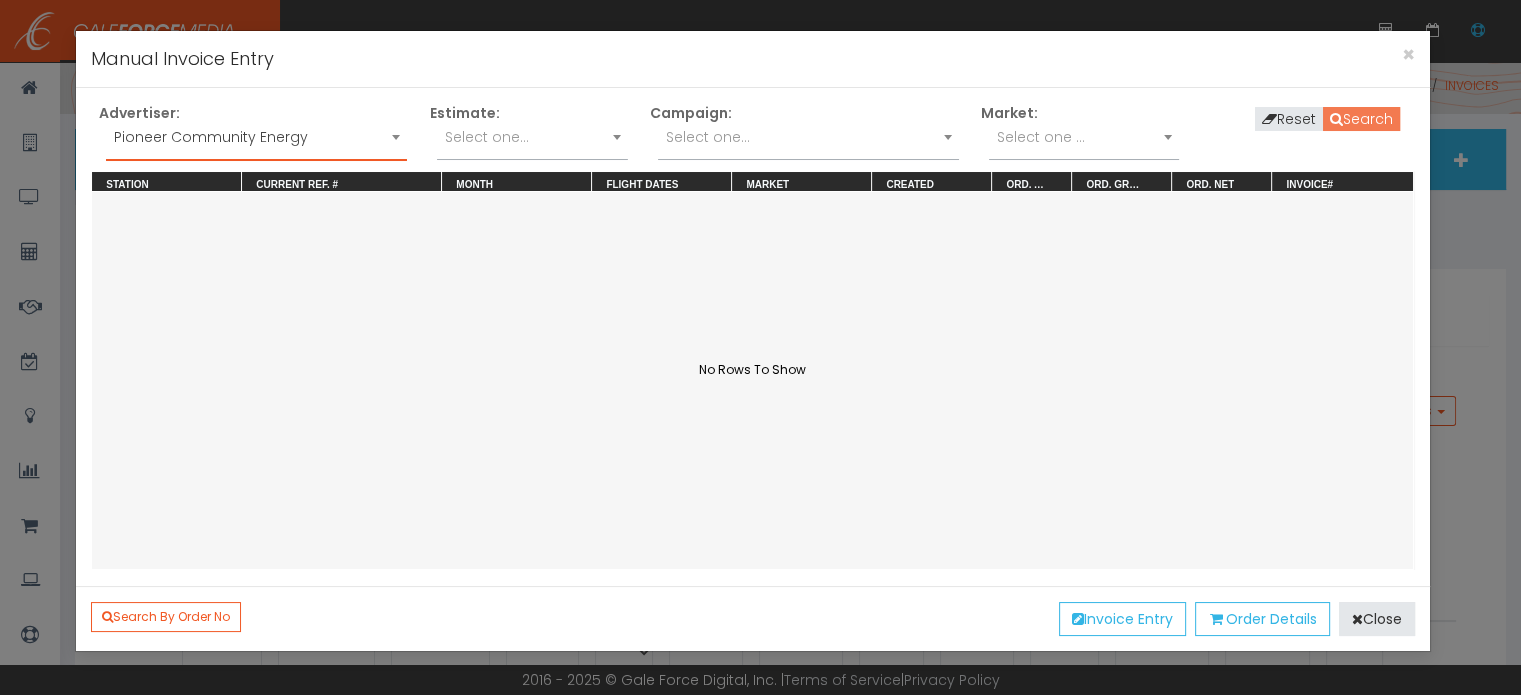 click on "Search" at bounding box center (1361, 119) 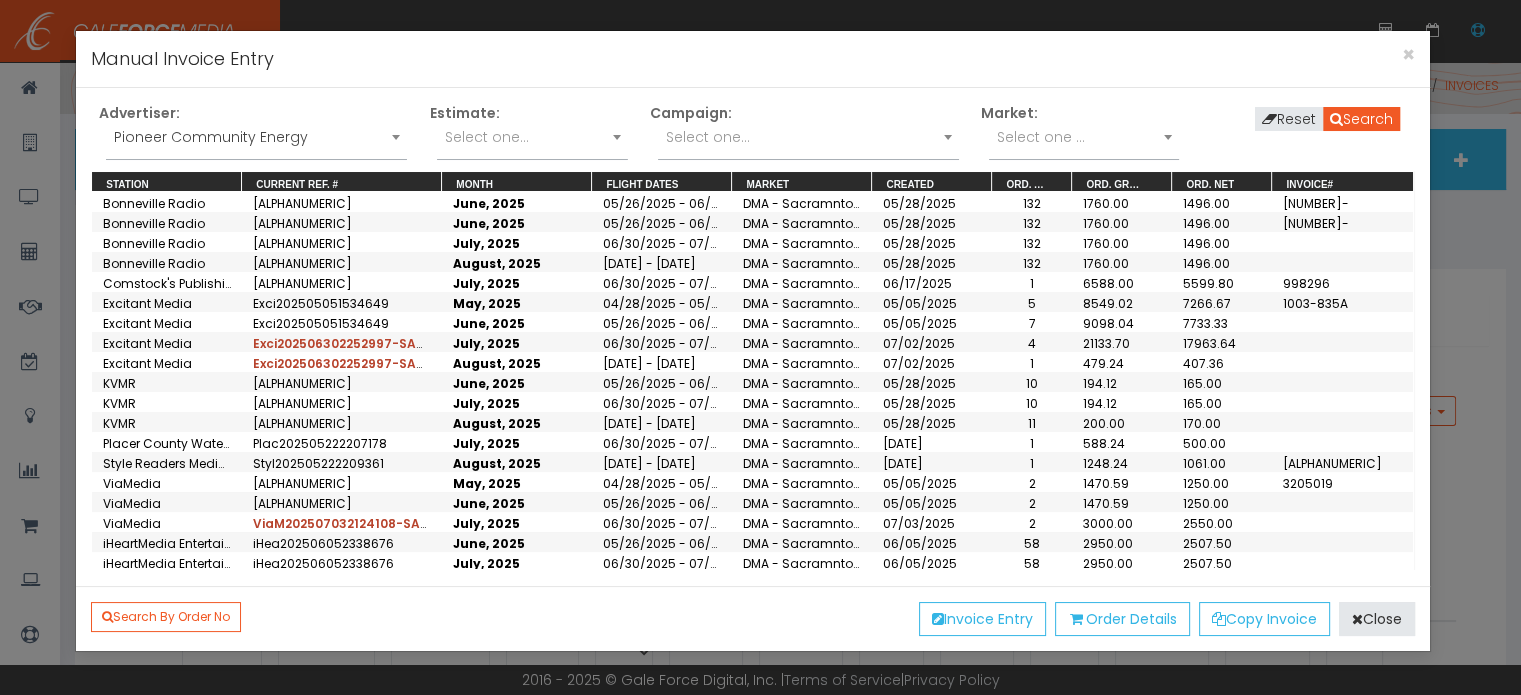 click on "7733.33" at bounding box center [1222, 202] 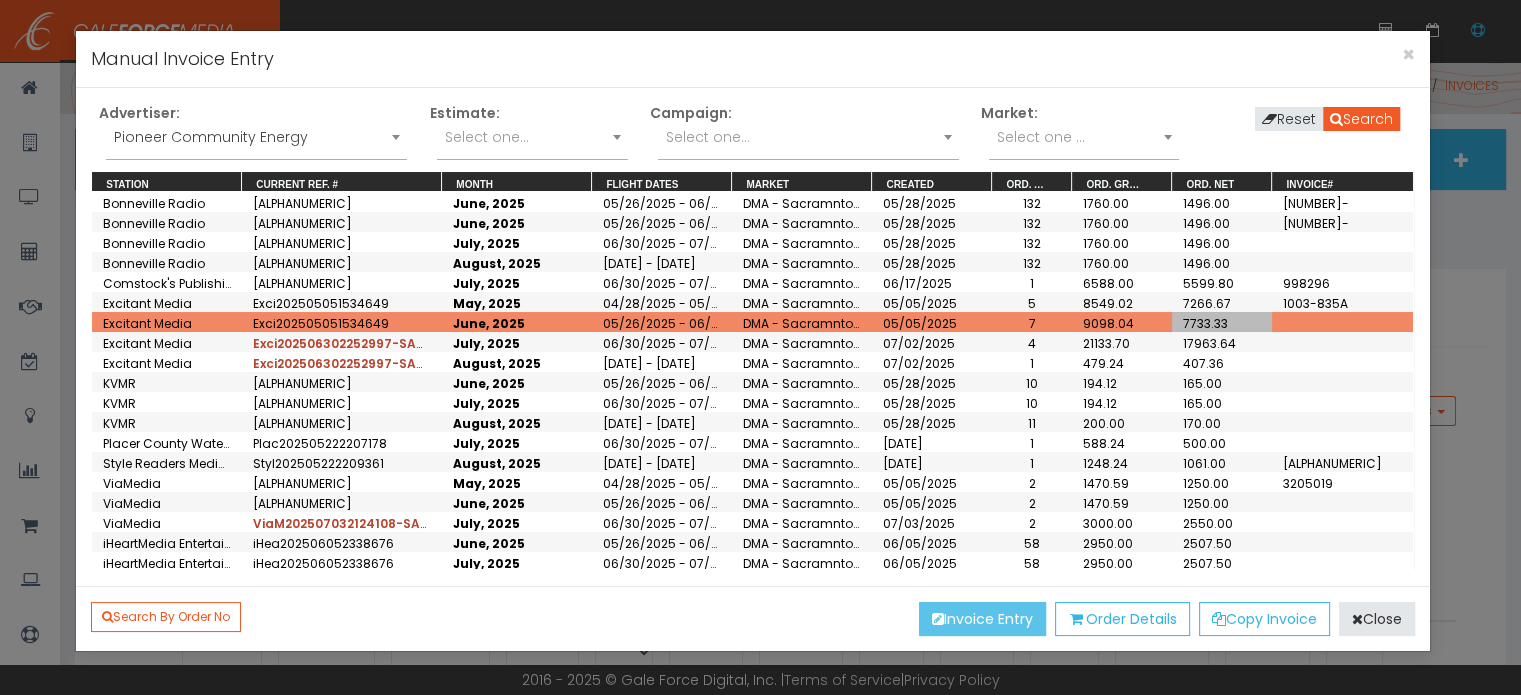 click on "Invoice Entry" at bounding box center (982, 619) 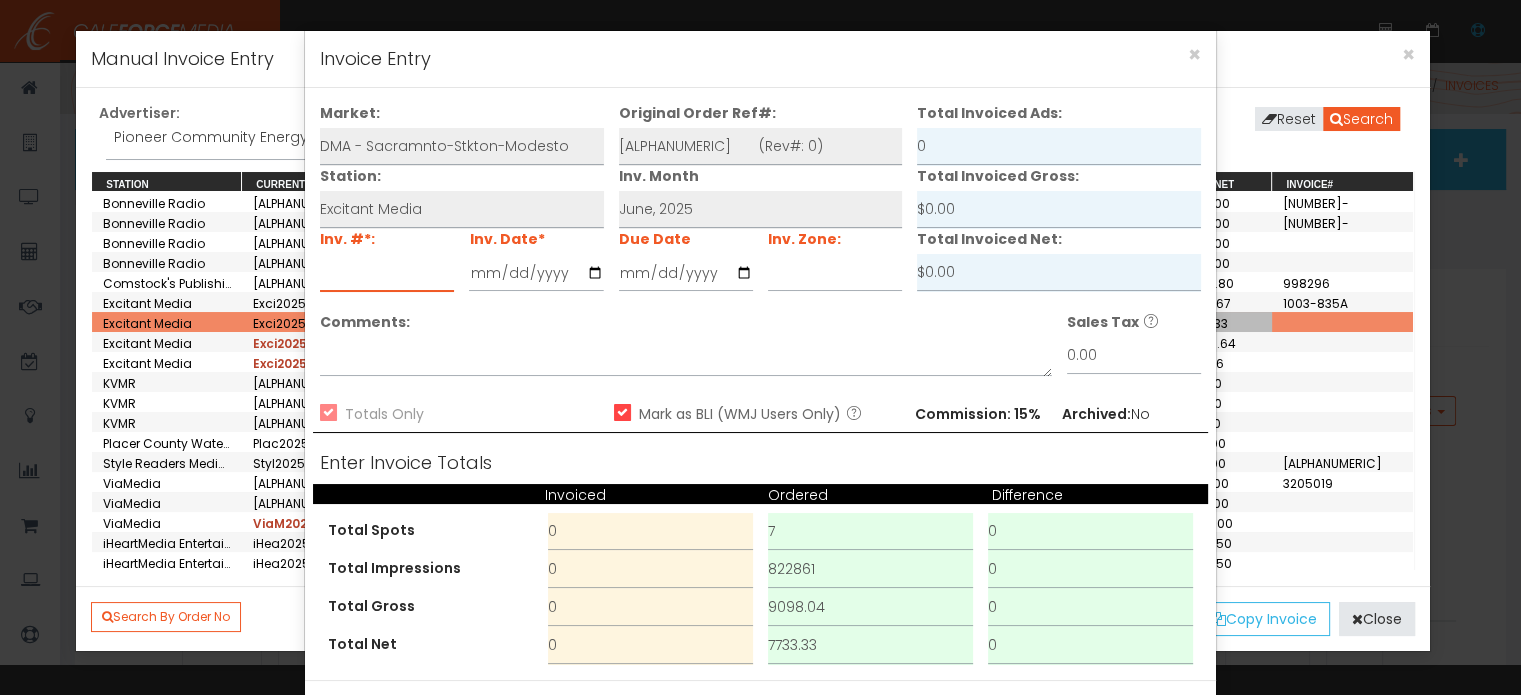 click at bounding box center (387, 273) 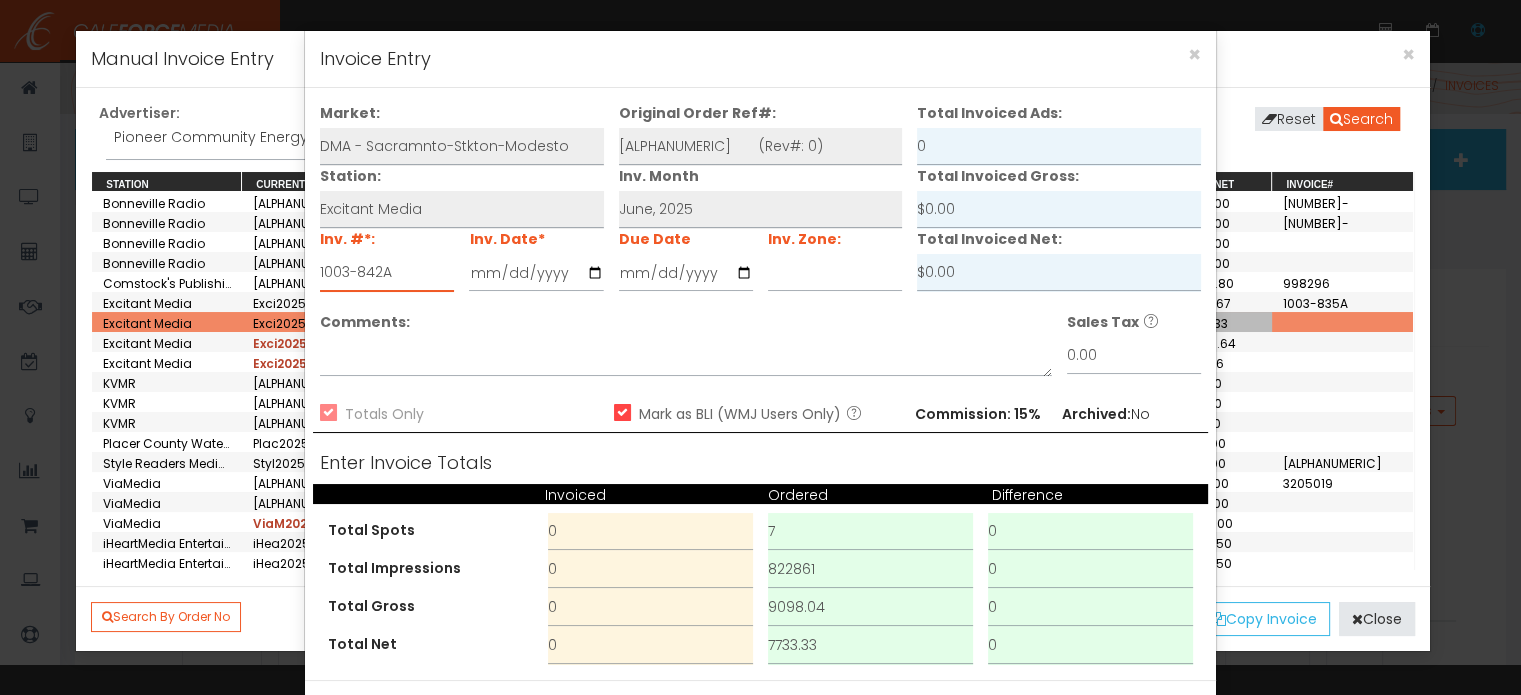 type on "1003-842A" 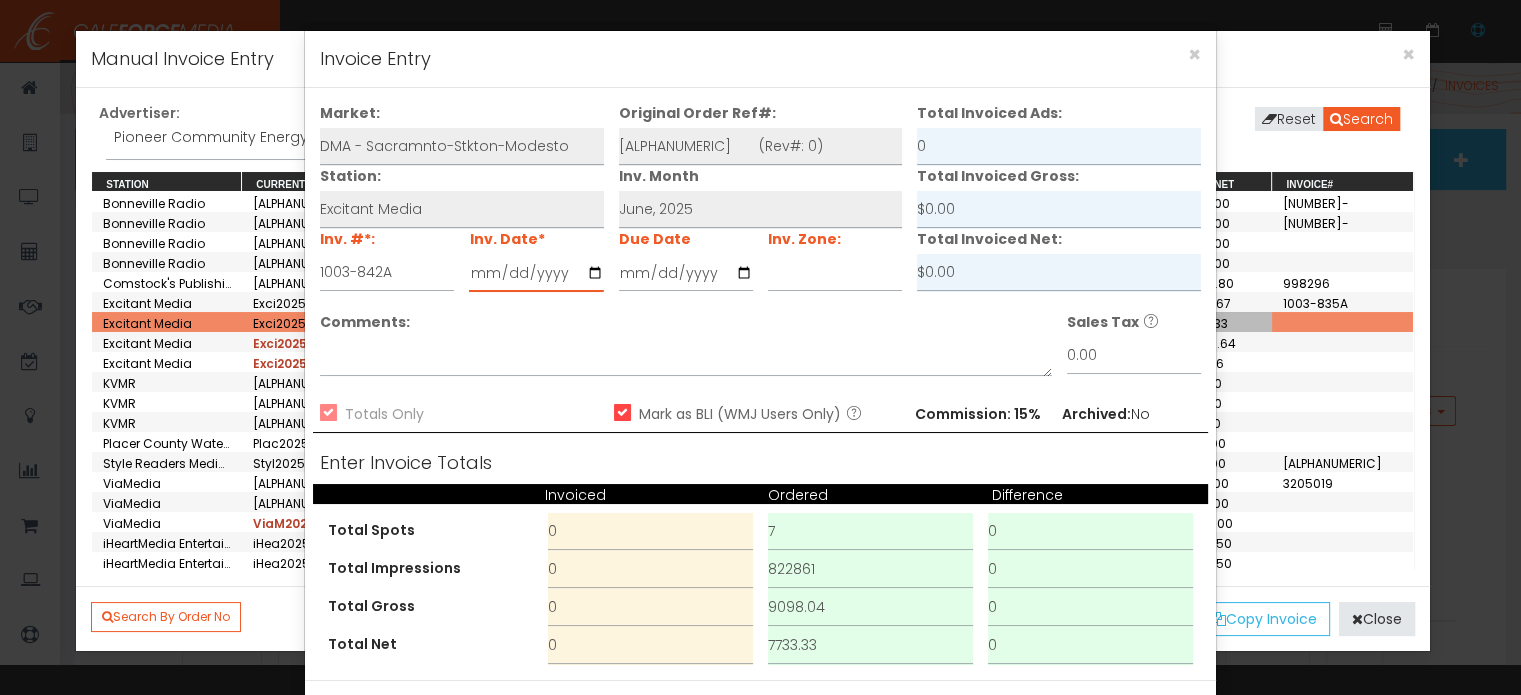 click at bounding box center (536, 273) 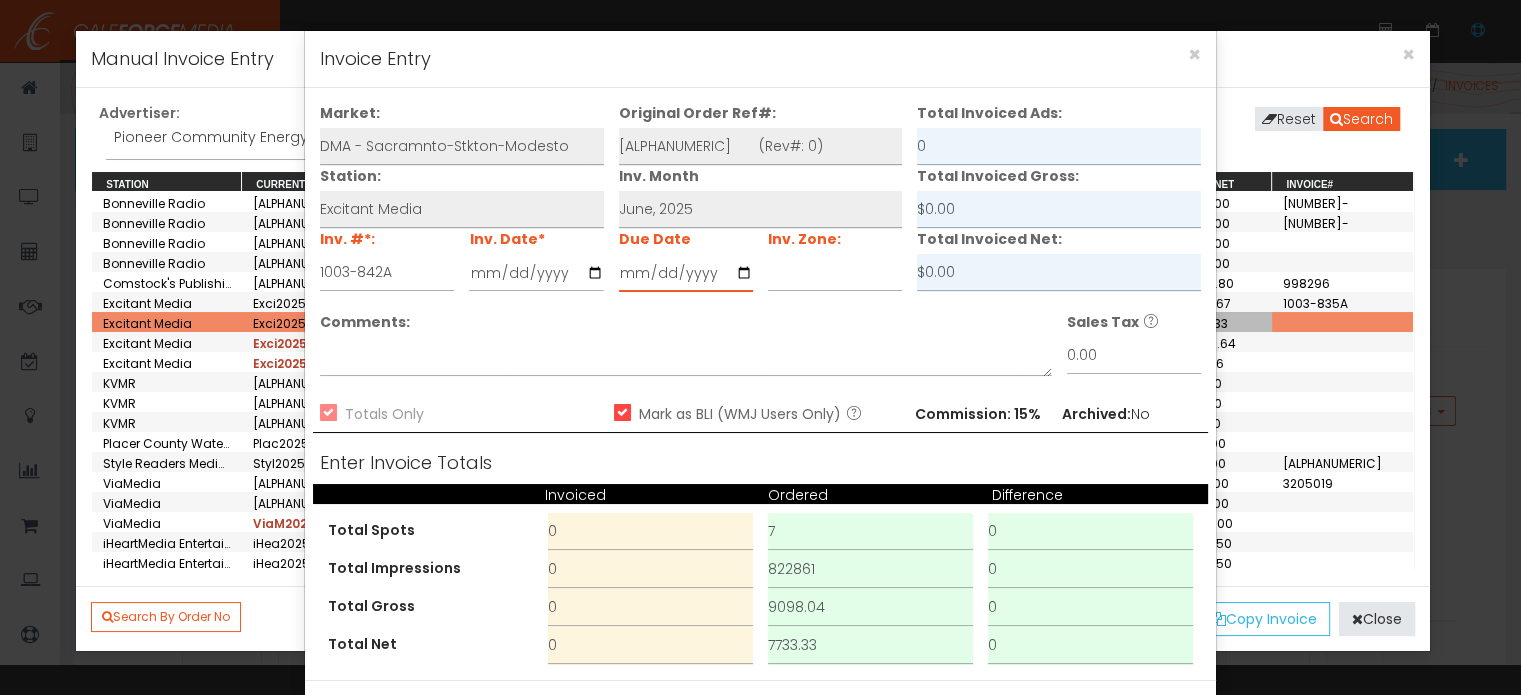 type on "[DATE]" 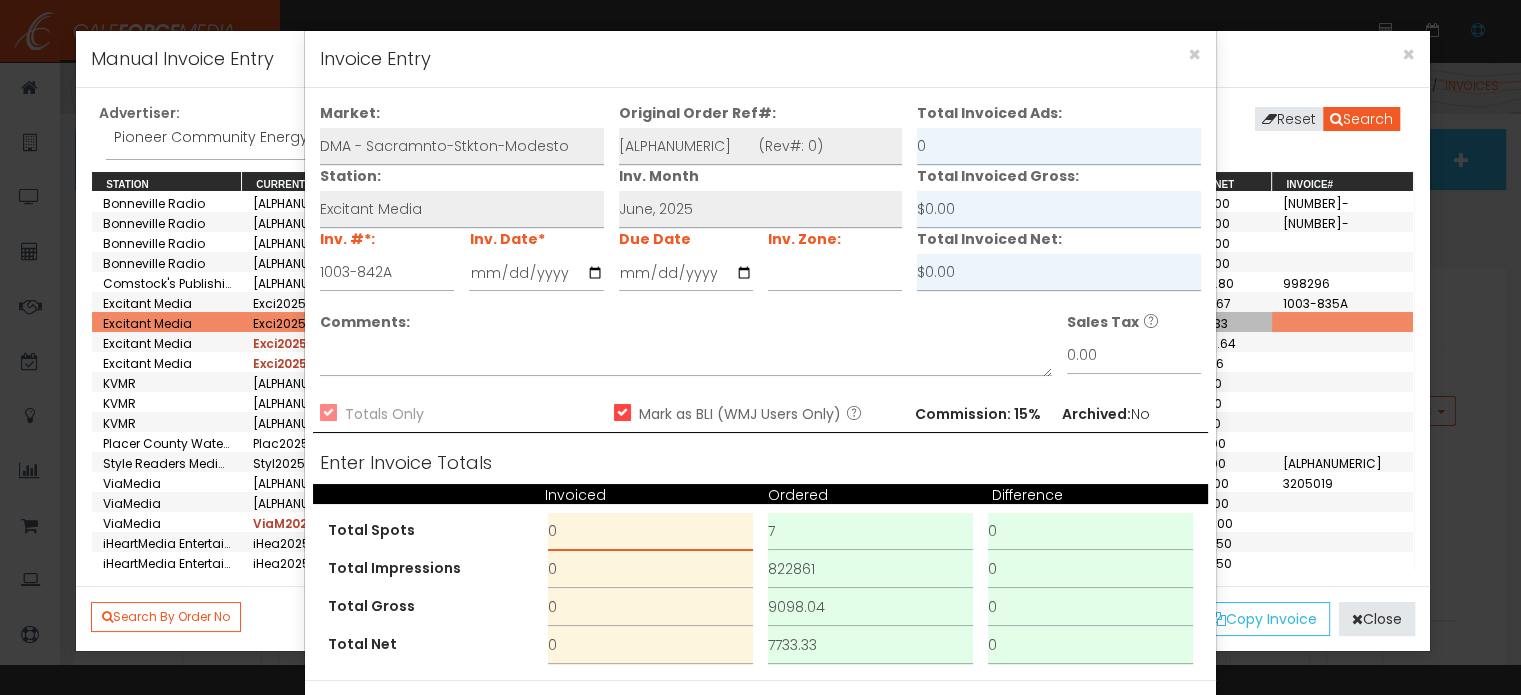 drag, startPoint x: 585, startPoint y: 534, endPoint x: 498, endPoint y: 527, distance: 87.28116 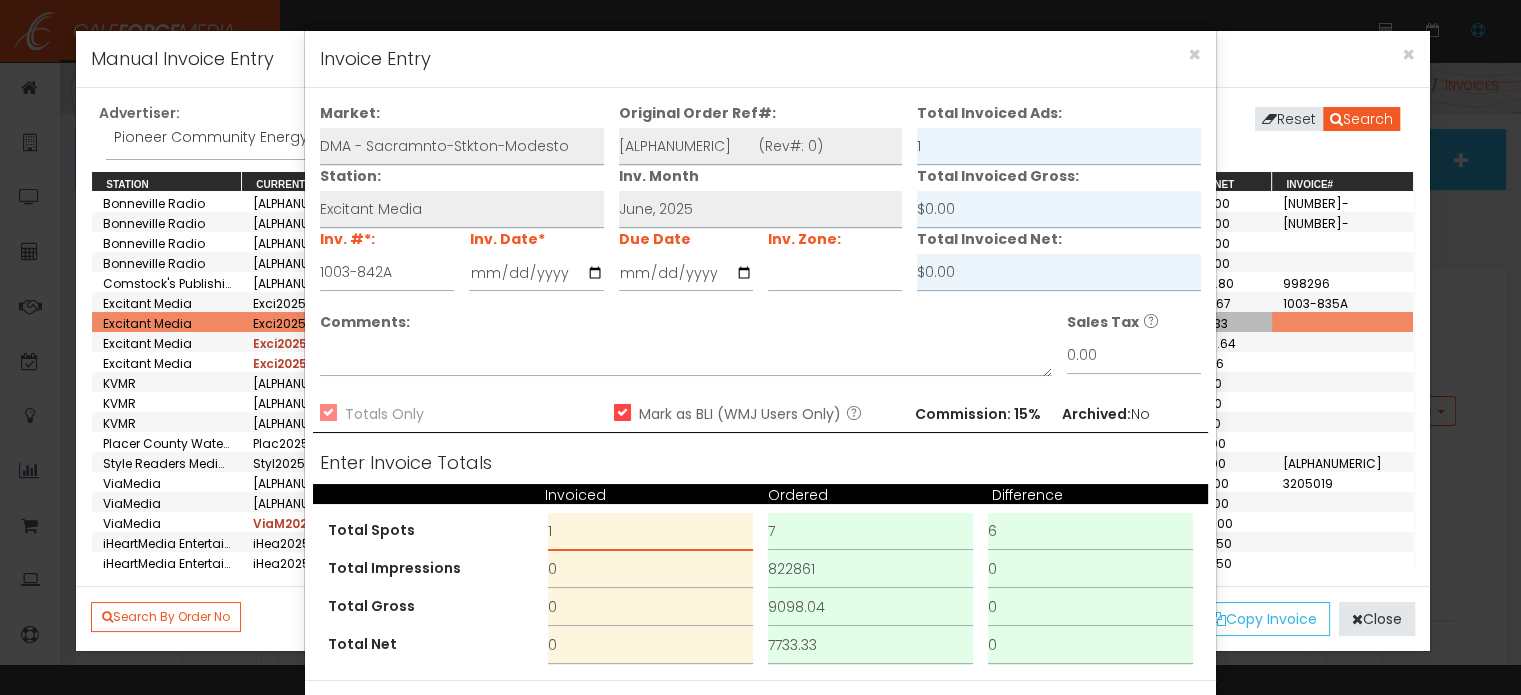 type on "1" 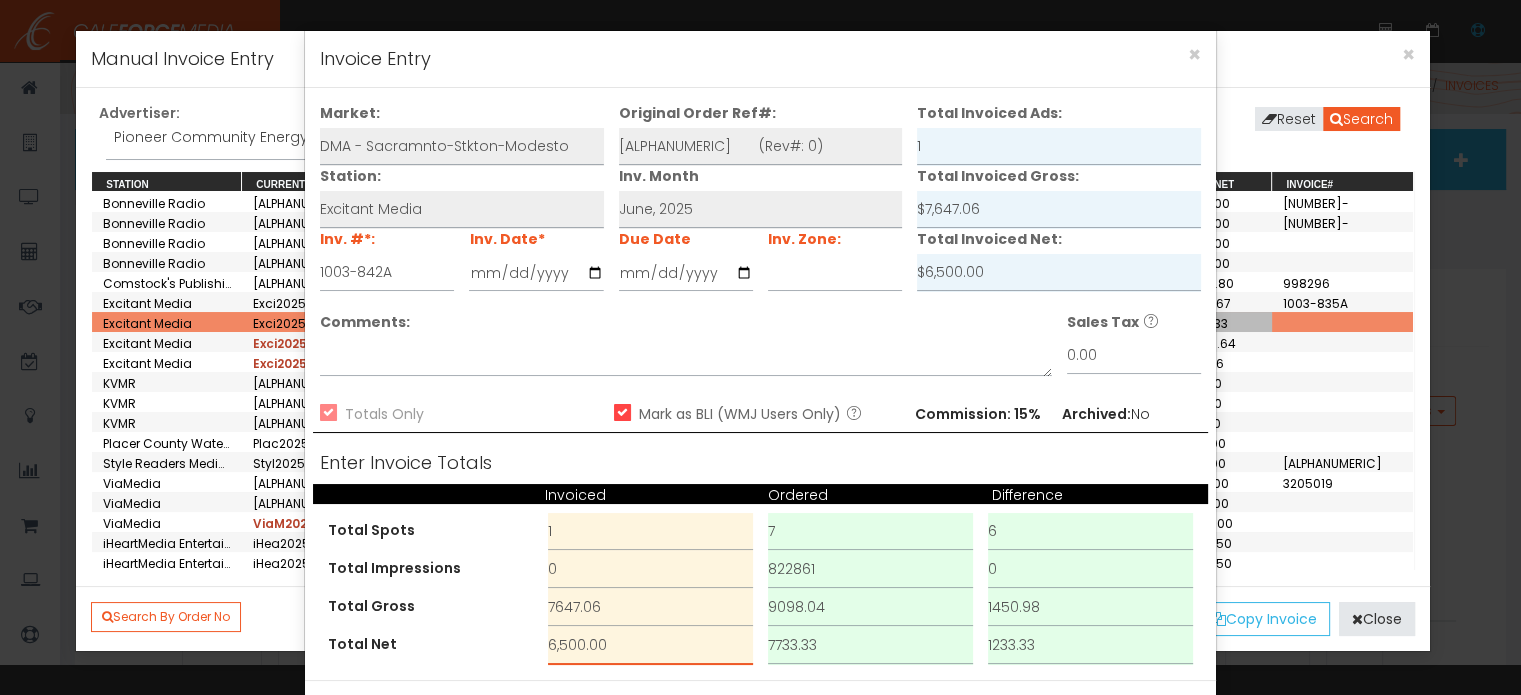 scroll, scrollTop: 75, scrollLeft: 0, axis: vertical 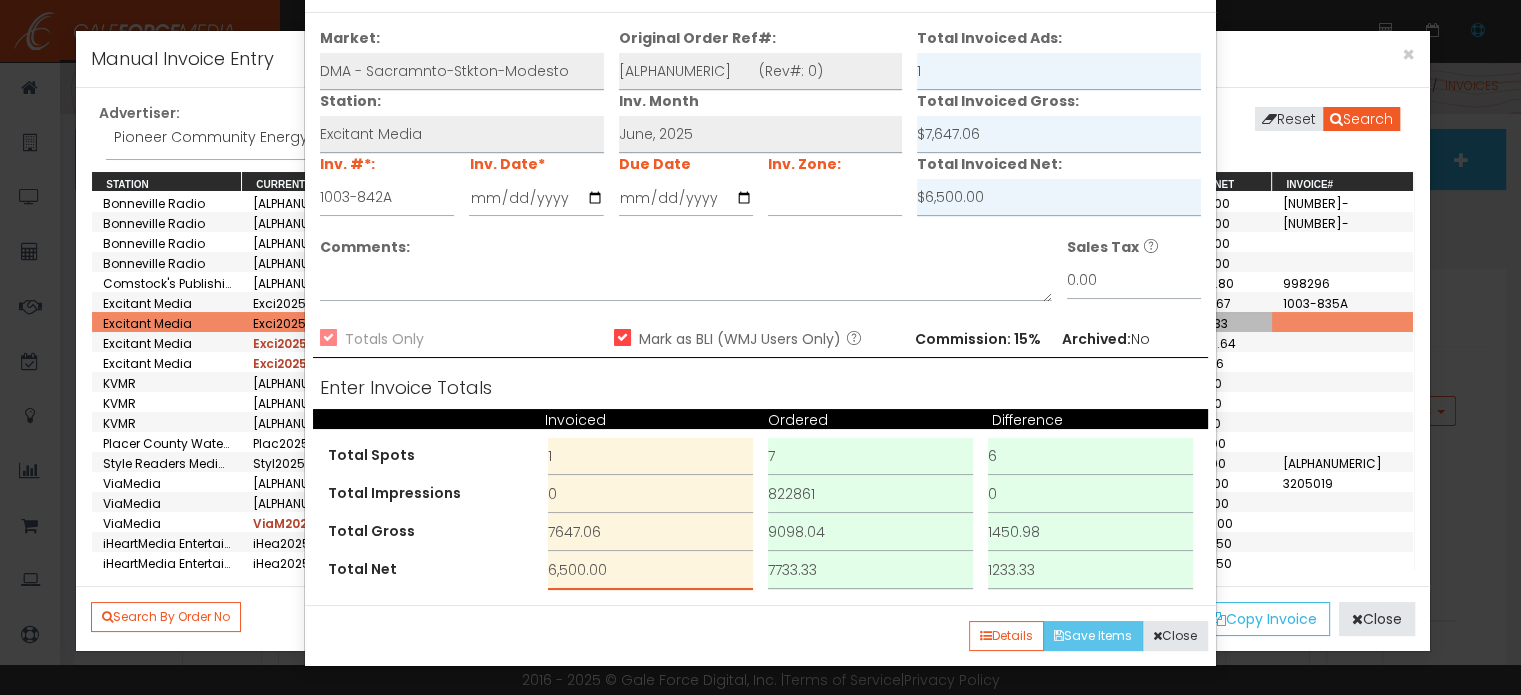 type on "6,500.00" 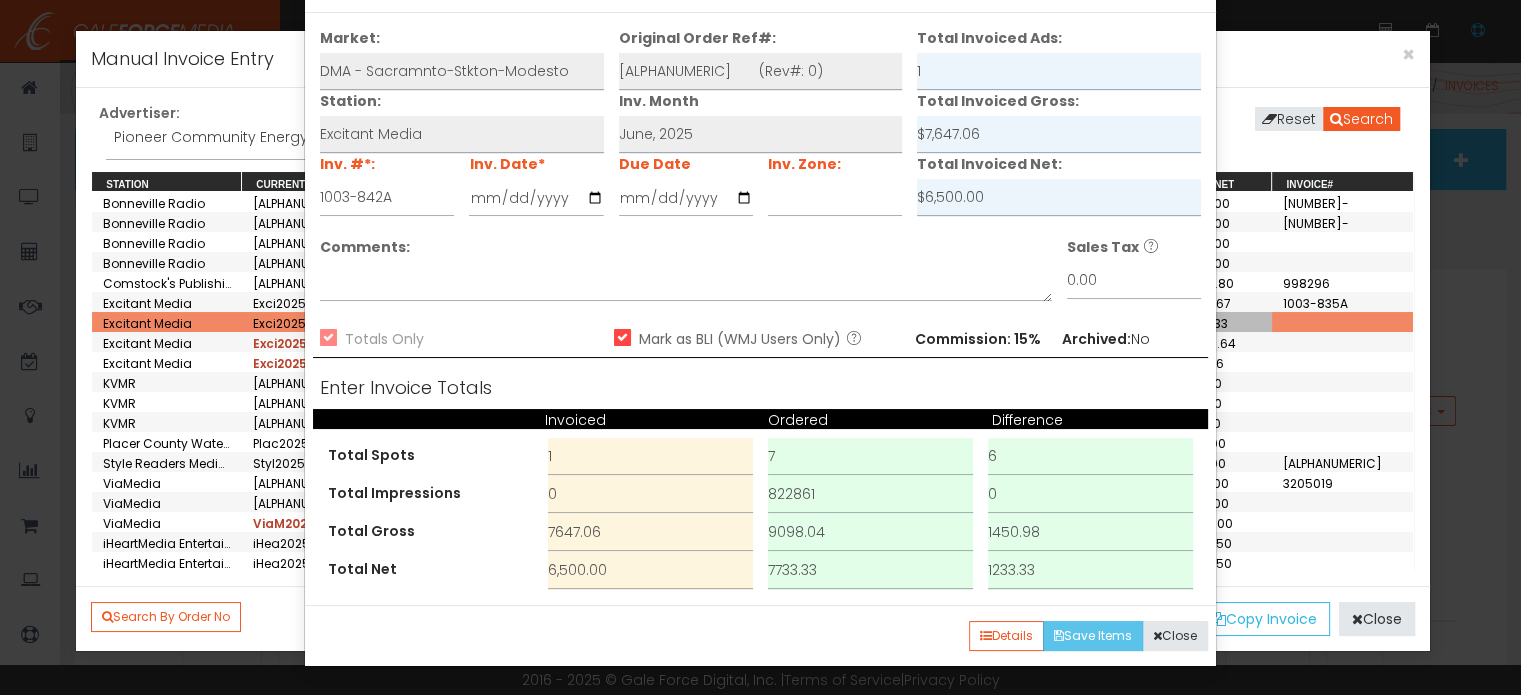click on "Save Items" at bounding box center (1093, 636) 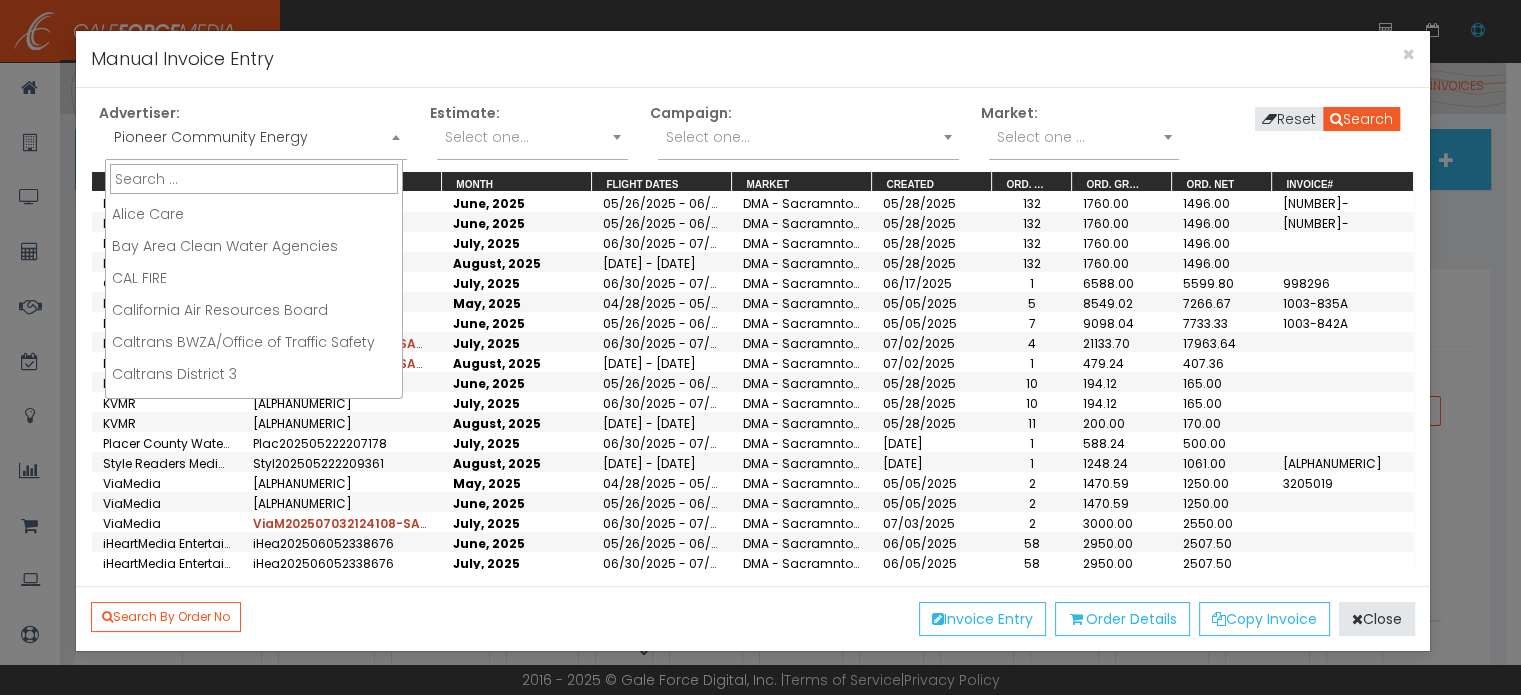 click on "Pioneer Community Energy" at bounding box center (256, 137) 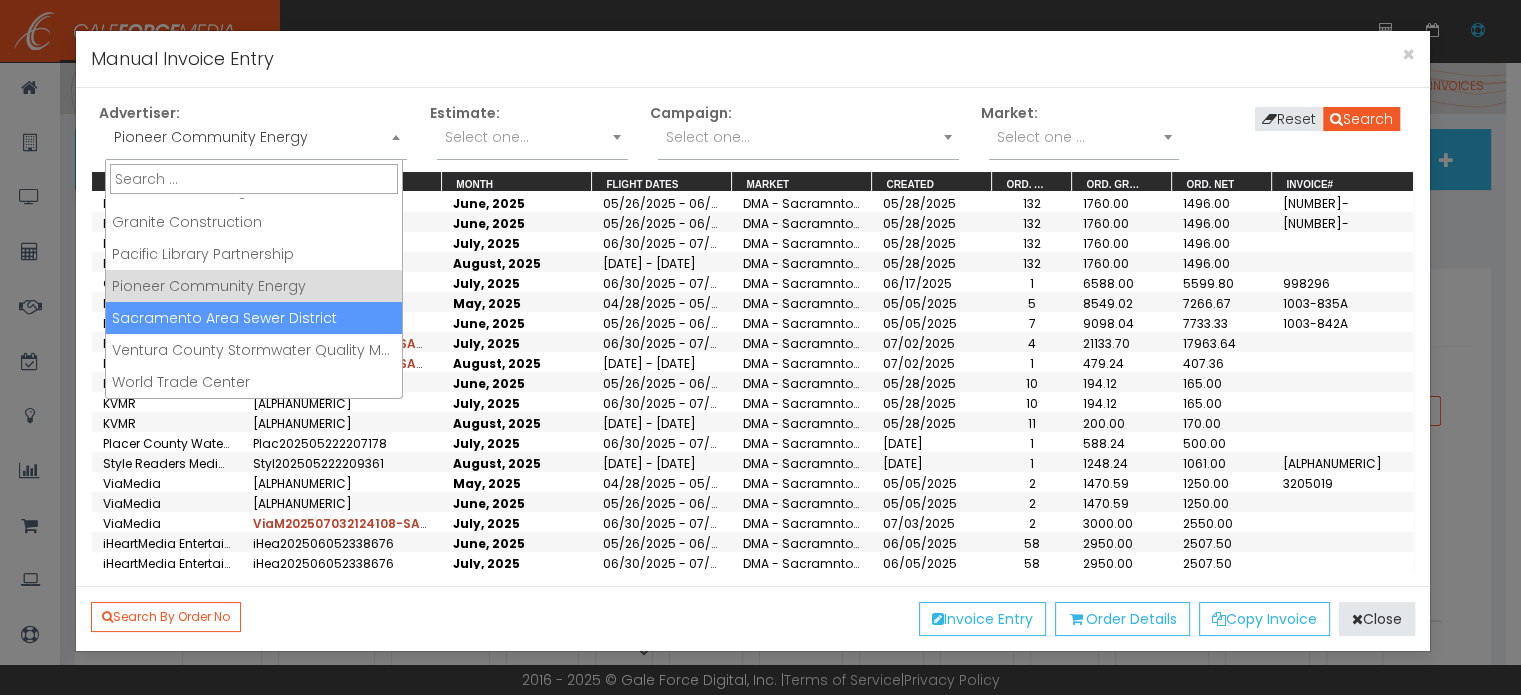 scroll, scrollTop: 0, scrollLeft: 0, axis: both 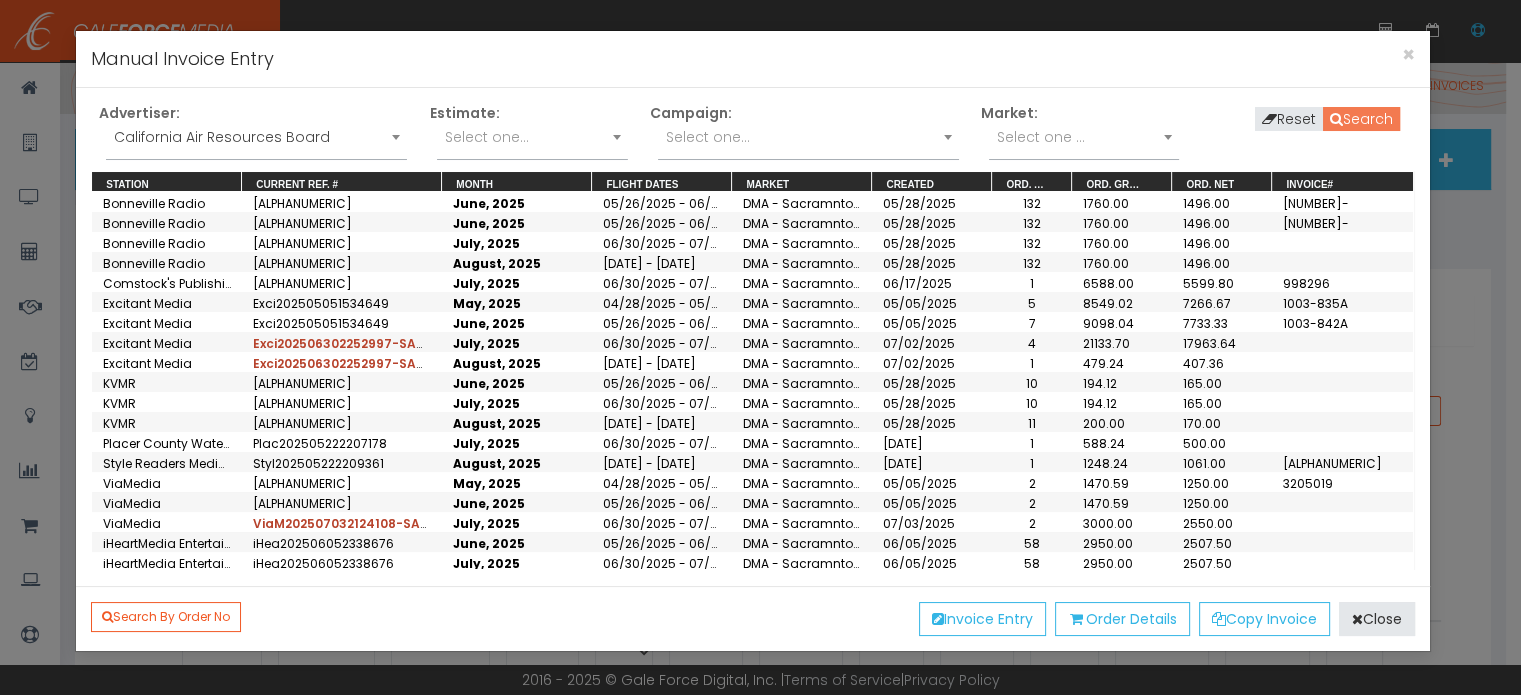 click on "Search" at bounding box center [1361, 119] 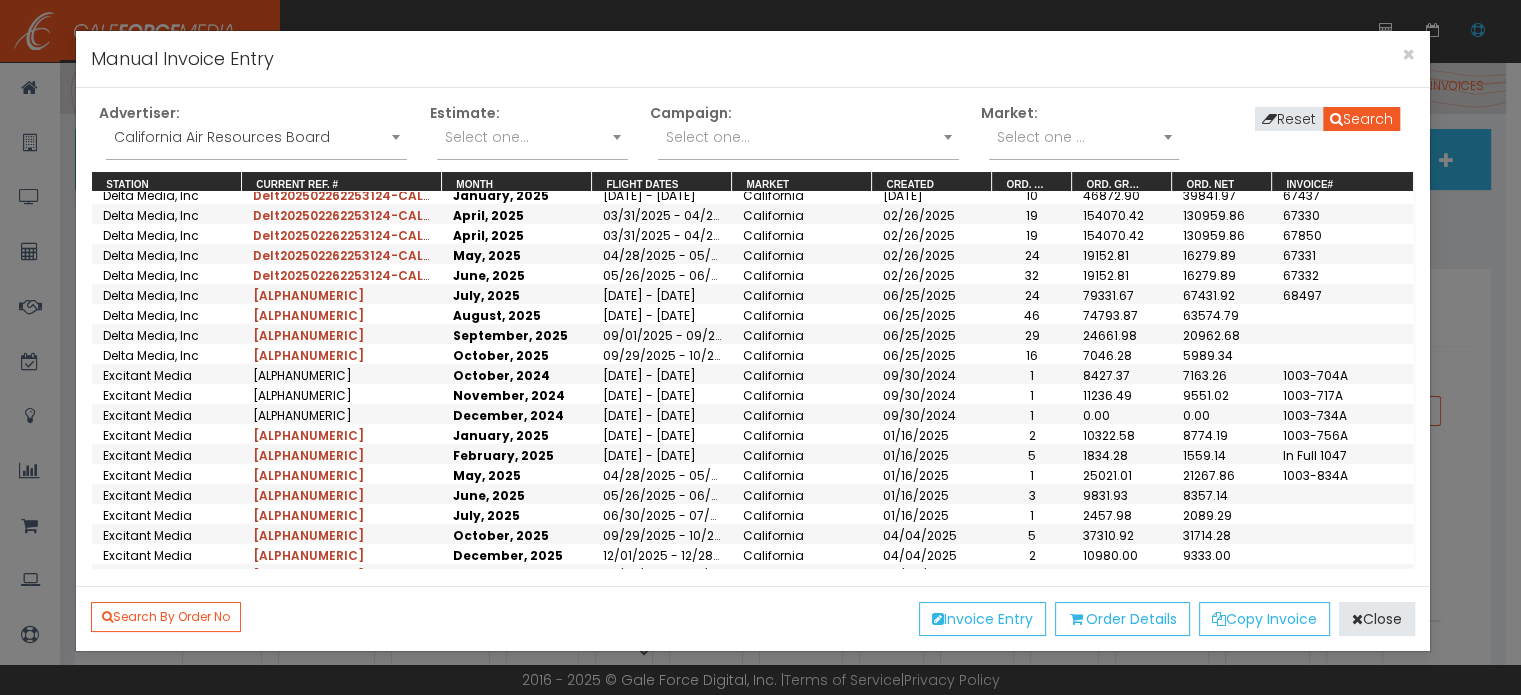 scroll, scrollTop: 600, scrollLeft: 0, axis: vertical 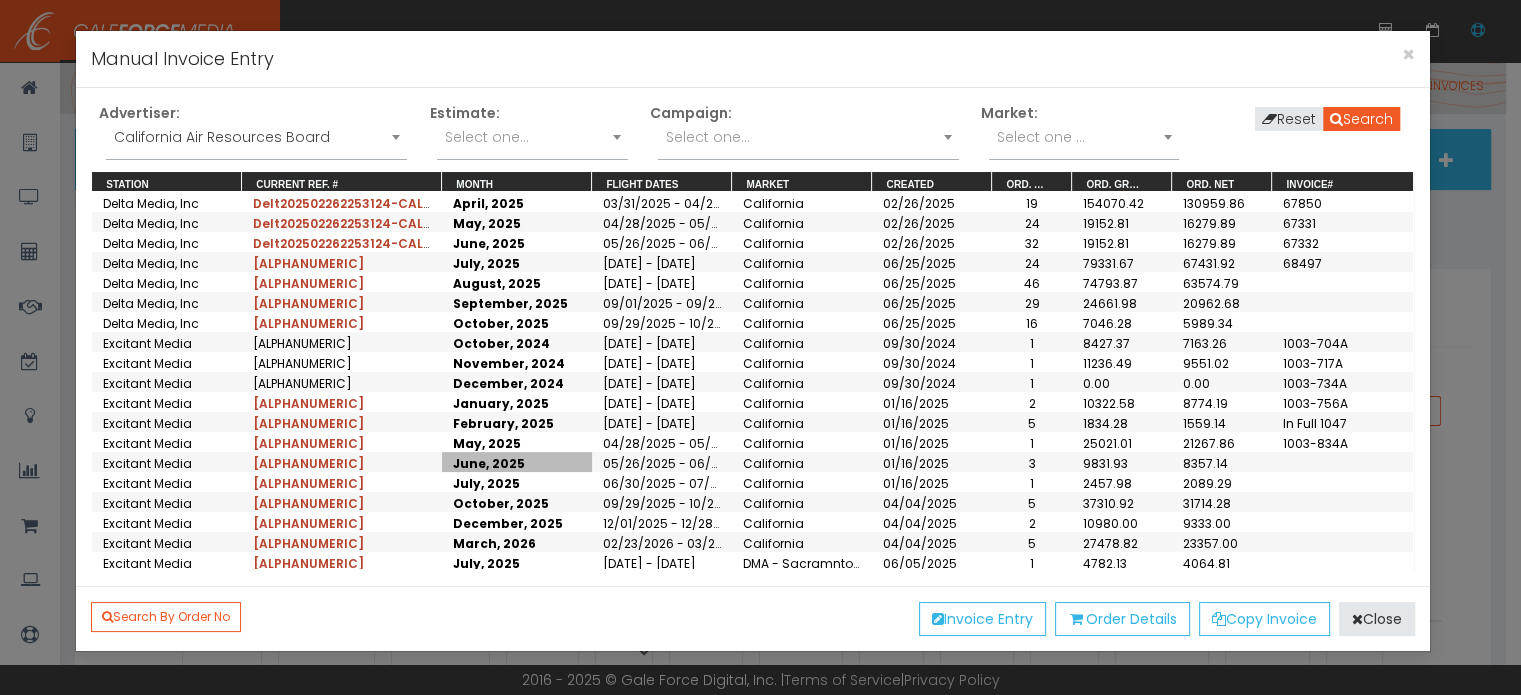 click on "June, 2025" at bounding box center [517, 462] 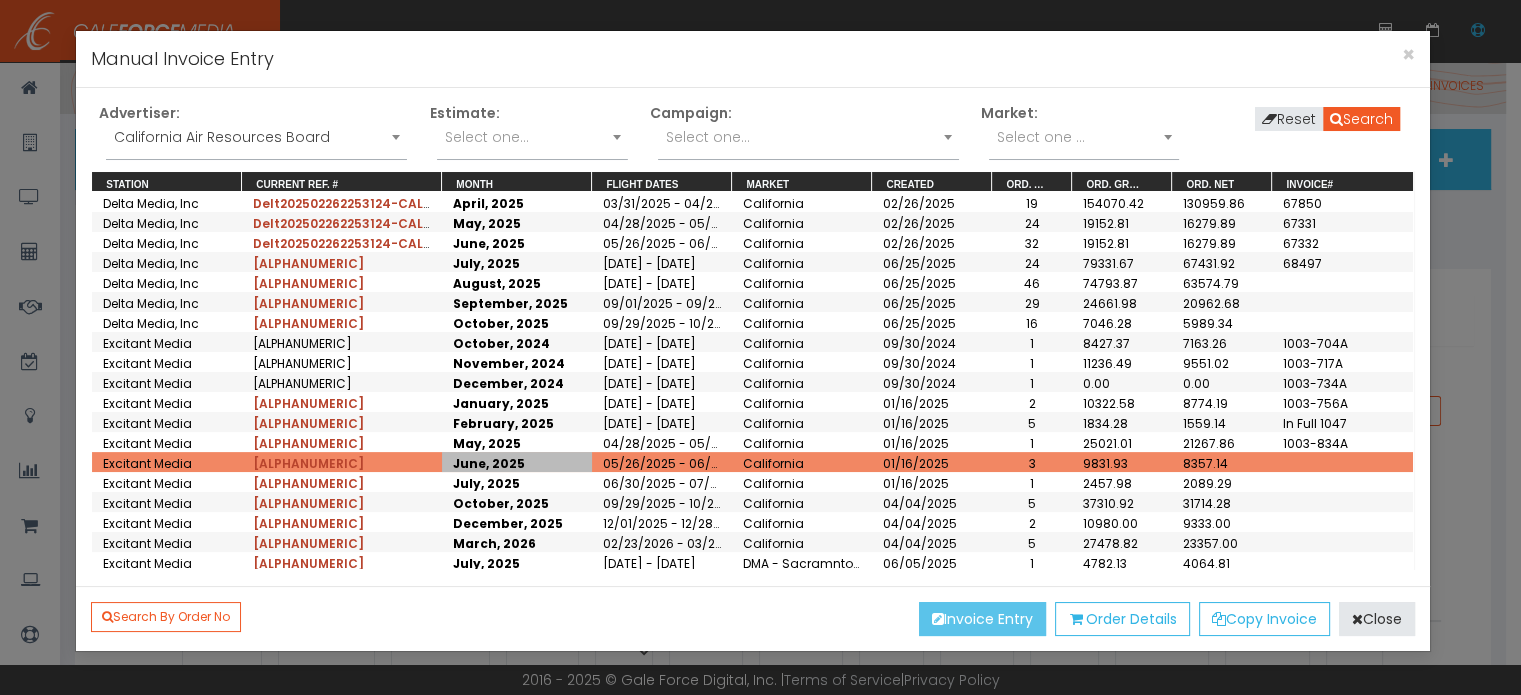 click on "Invoice Entry" at bounding box center (982, 619) 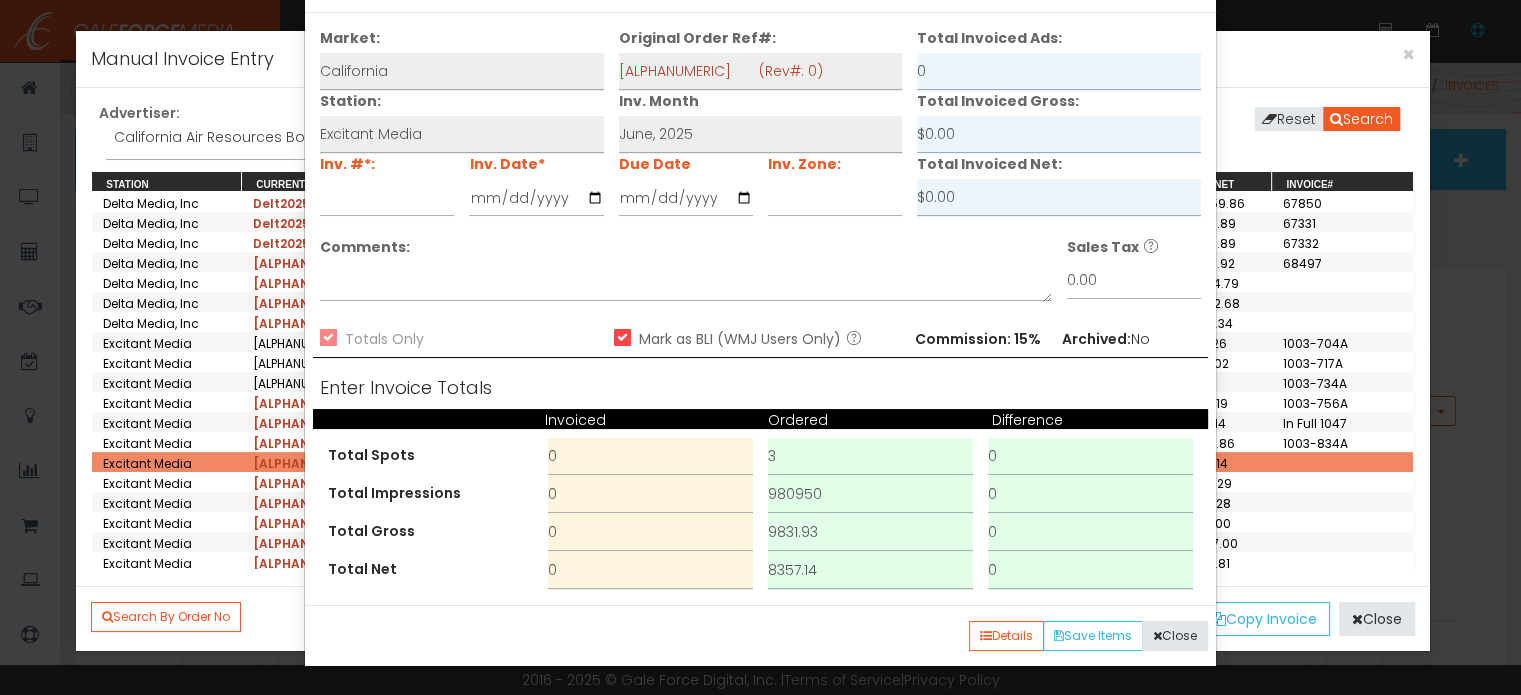 scroll, scrollTop: 0, scrollLeft: 0, axis: both 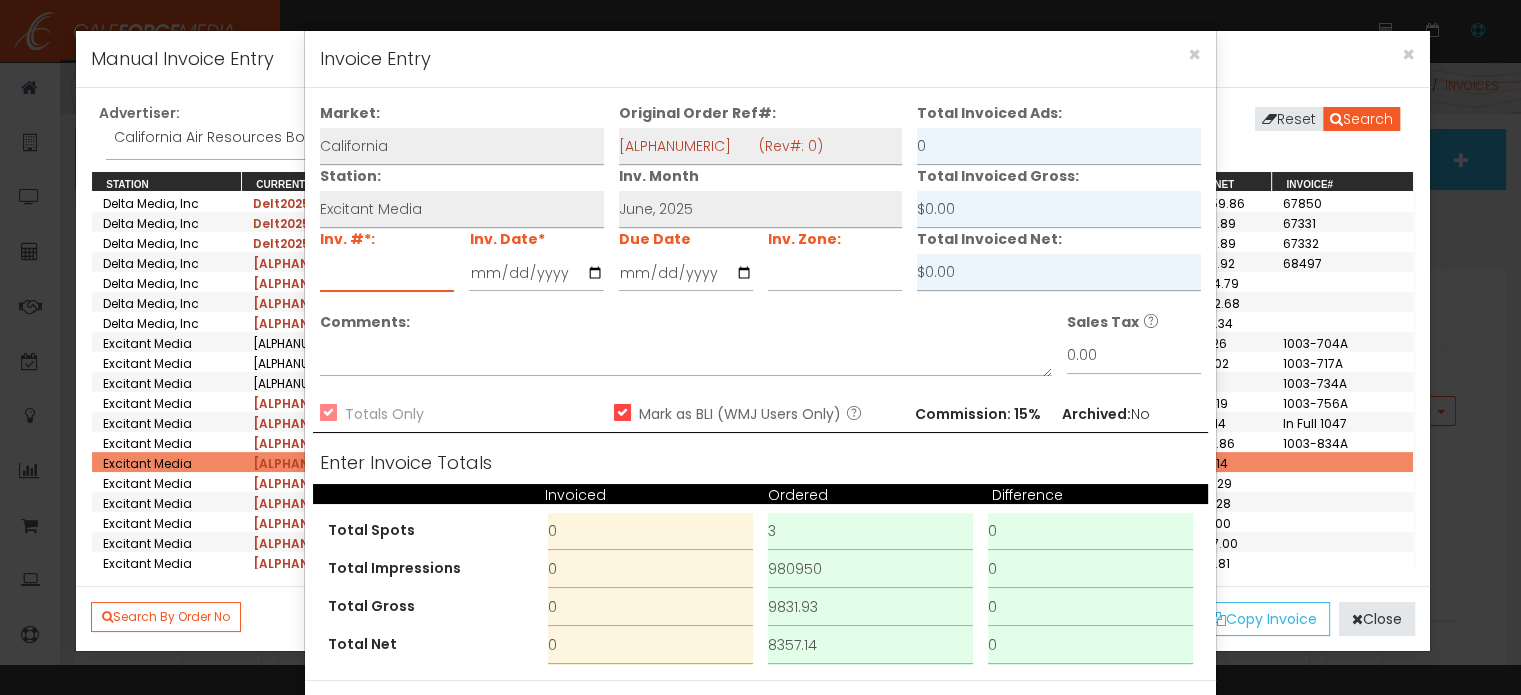 click at bounding box center [387, 273] 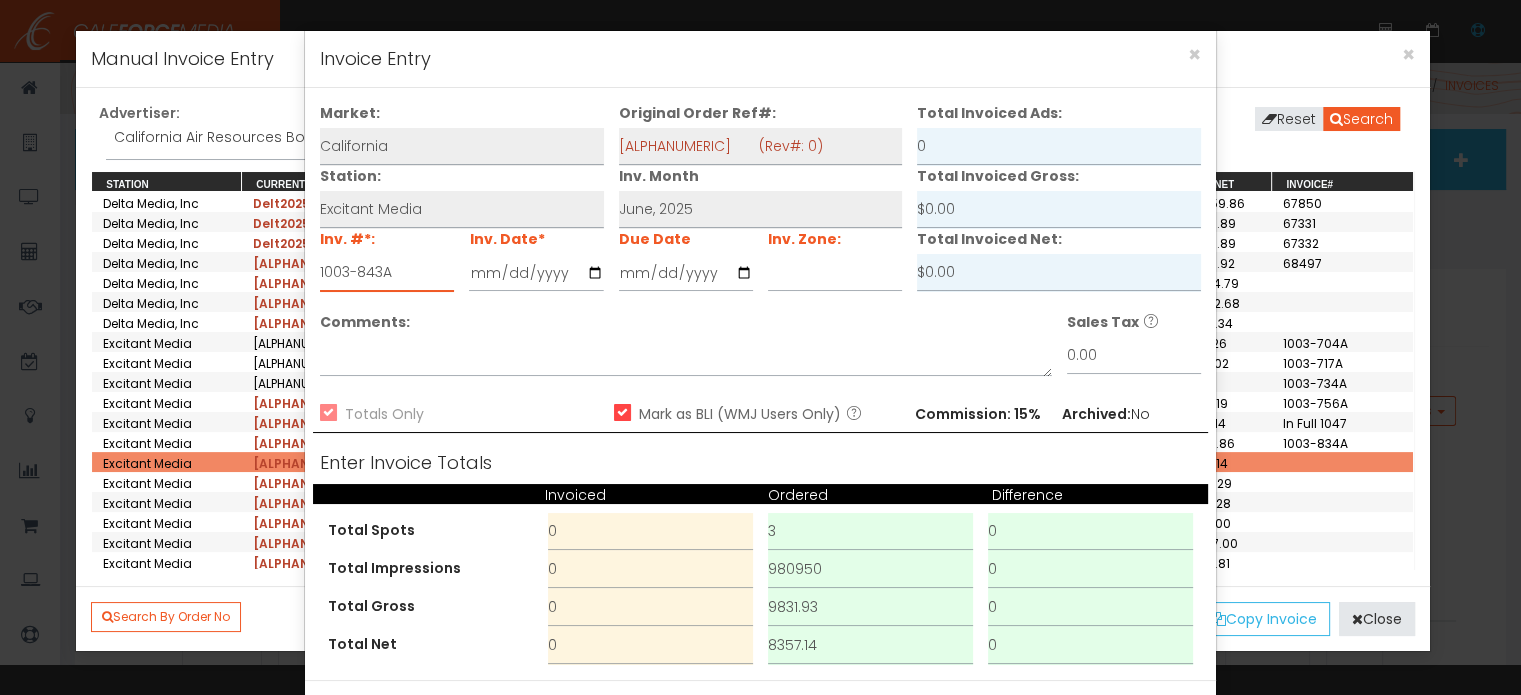 type on "1003-843A" 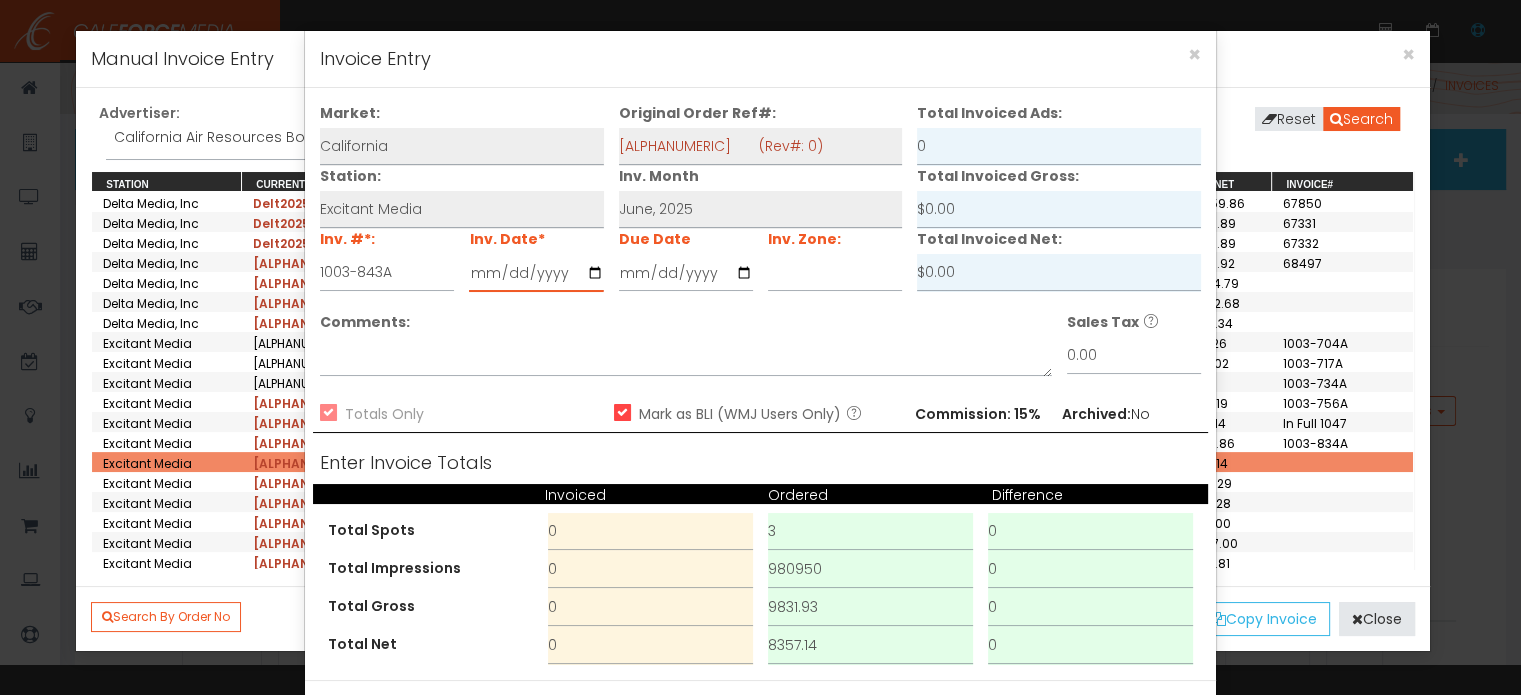 type on "[DATE]" 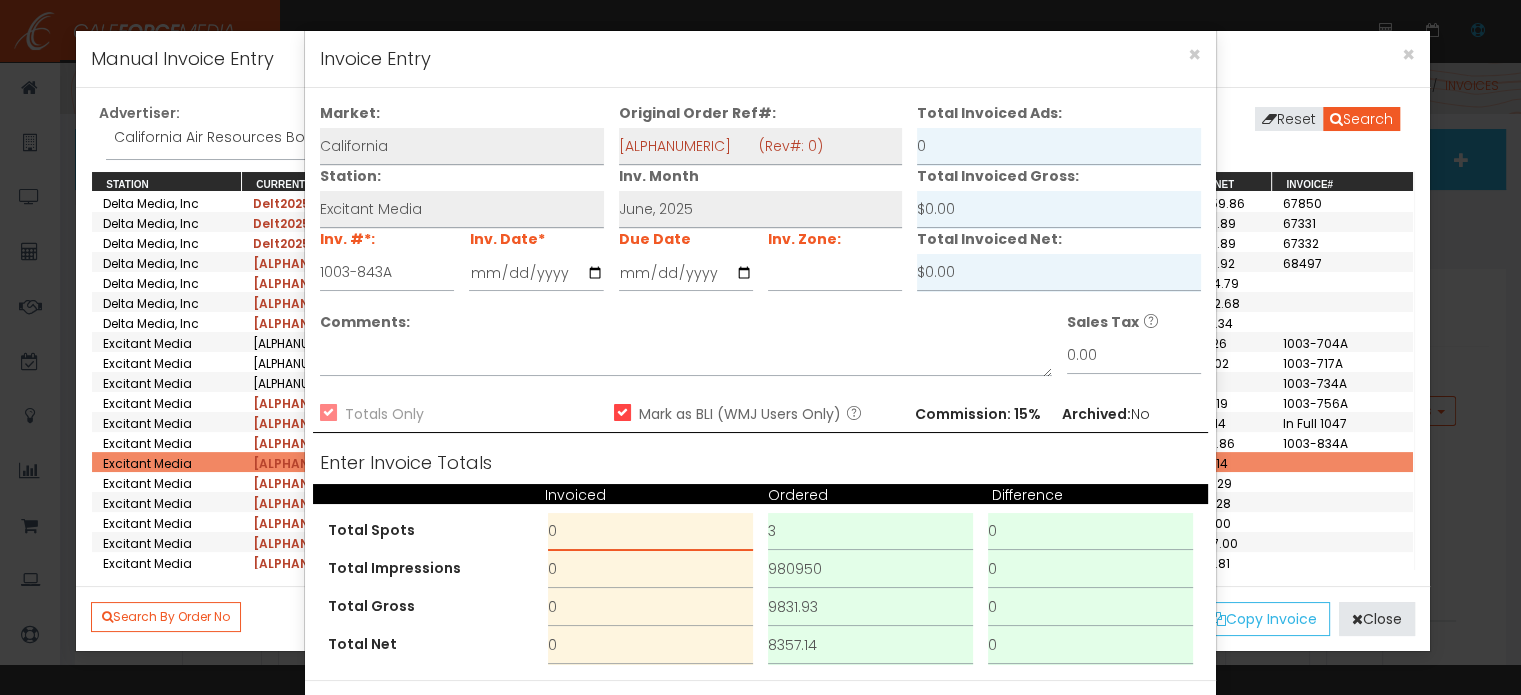 drag, startPoint x: 570, startPoint y: 530, endPoint x: 492, endPoint y: 523, distance: 78.31347 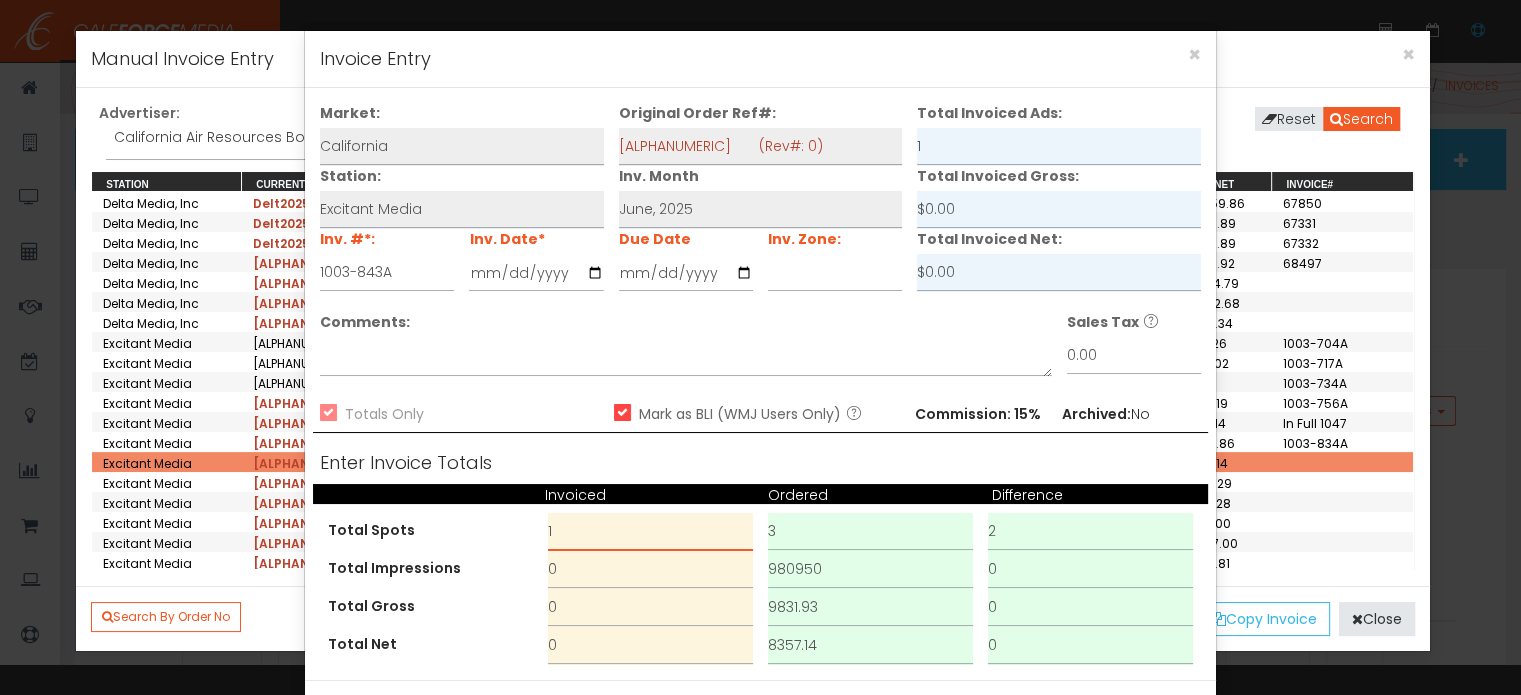 type on "1" 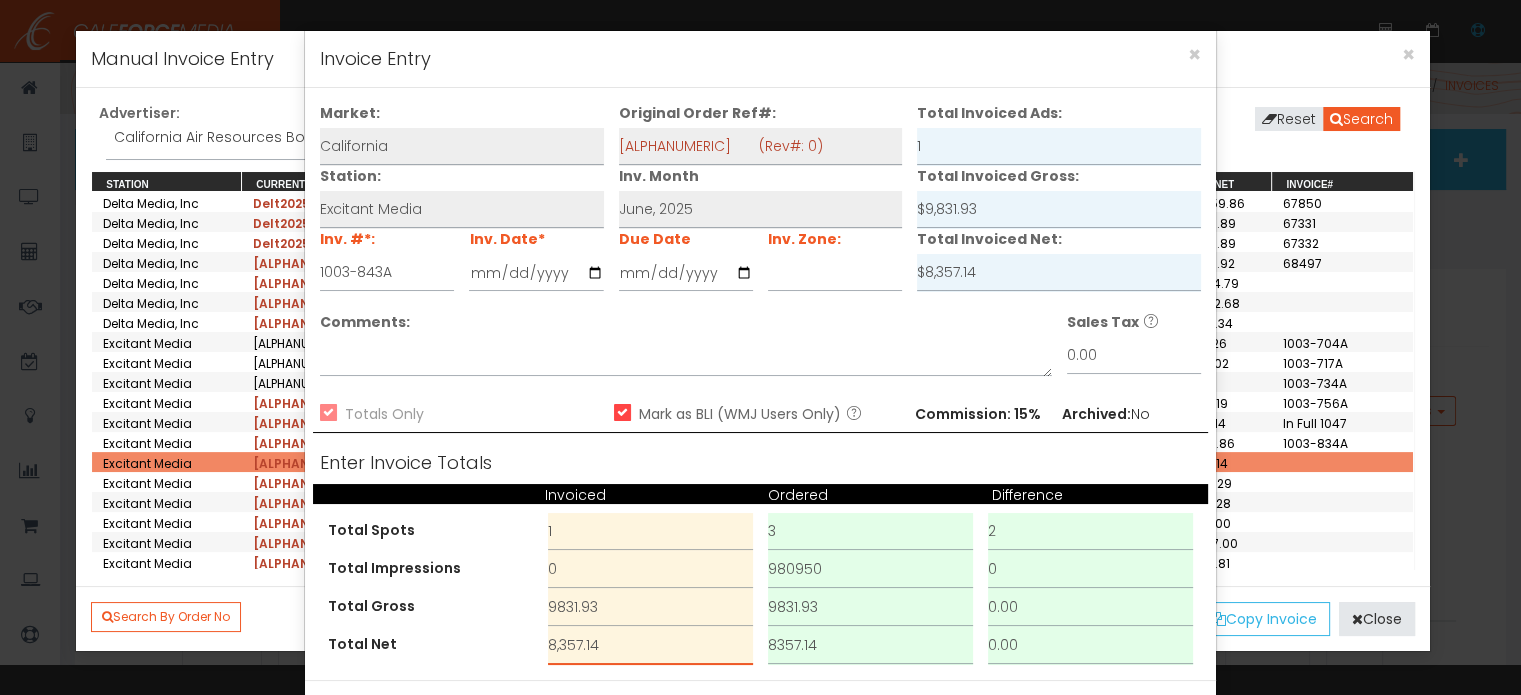 type on "8,357.14" 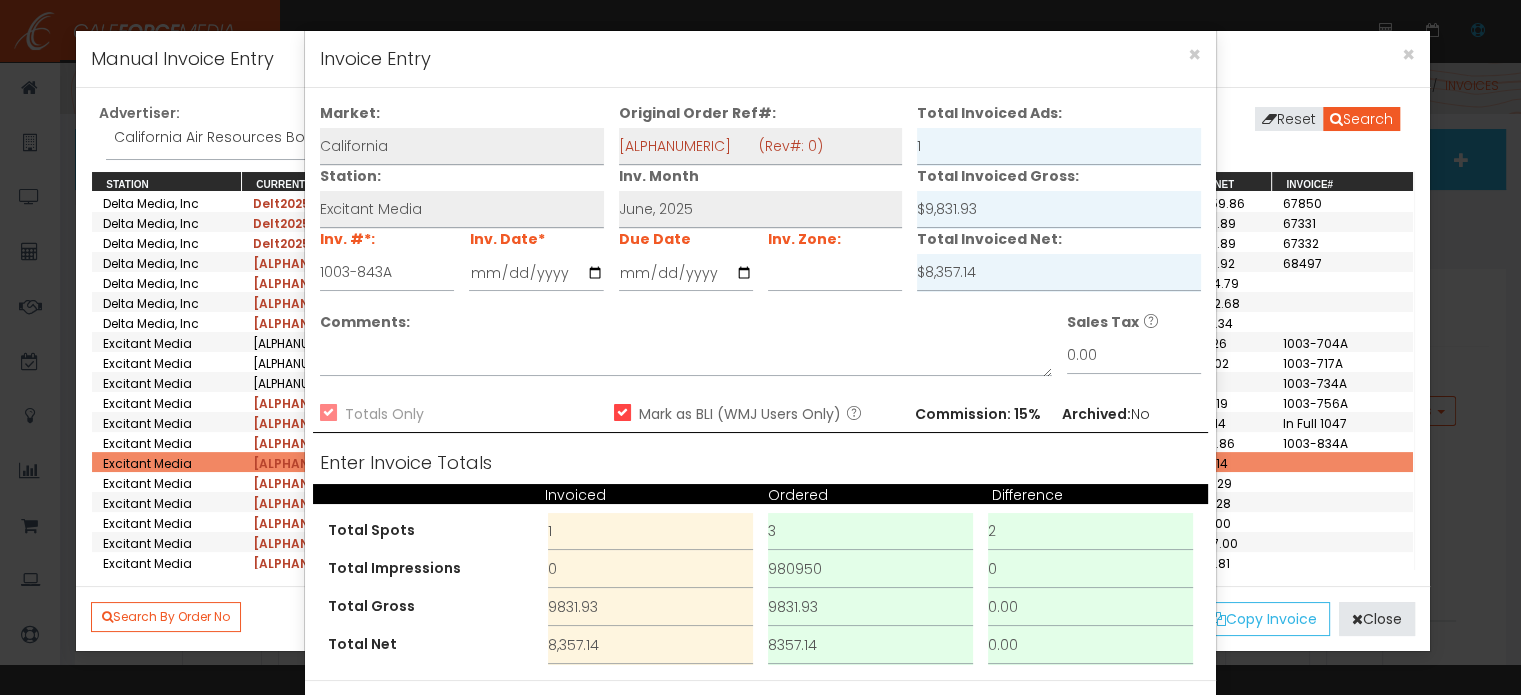 scroll, scrollTop: 29, scrollLeft: 0, axis: vertical 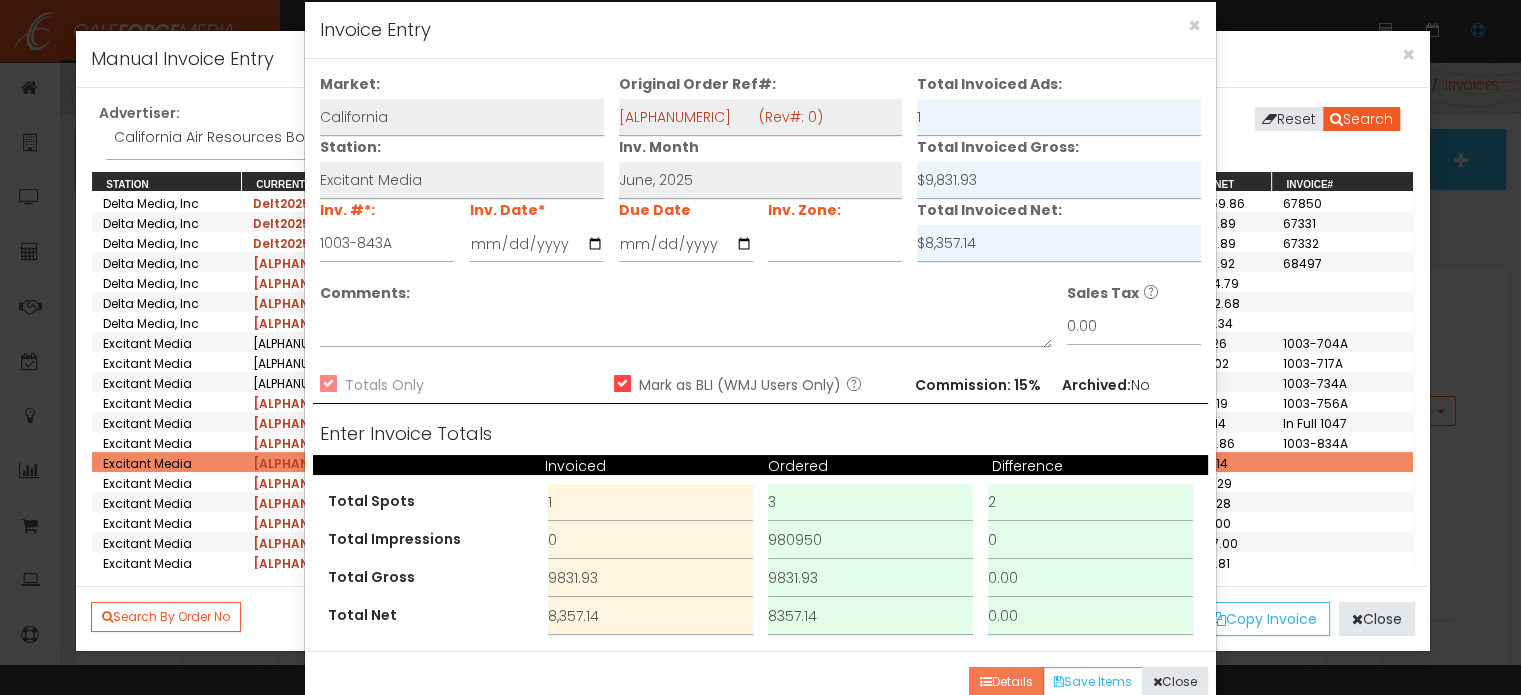 type 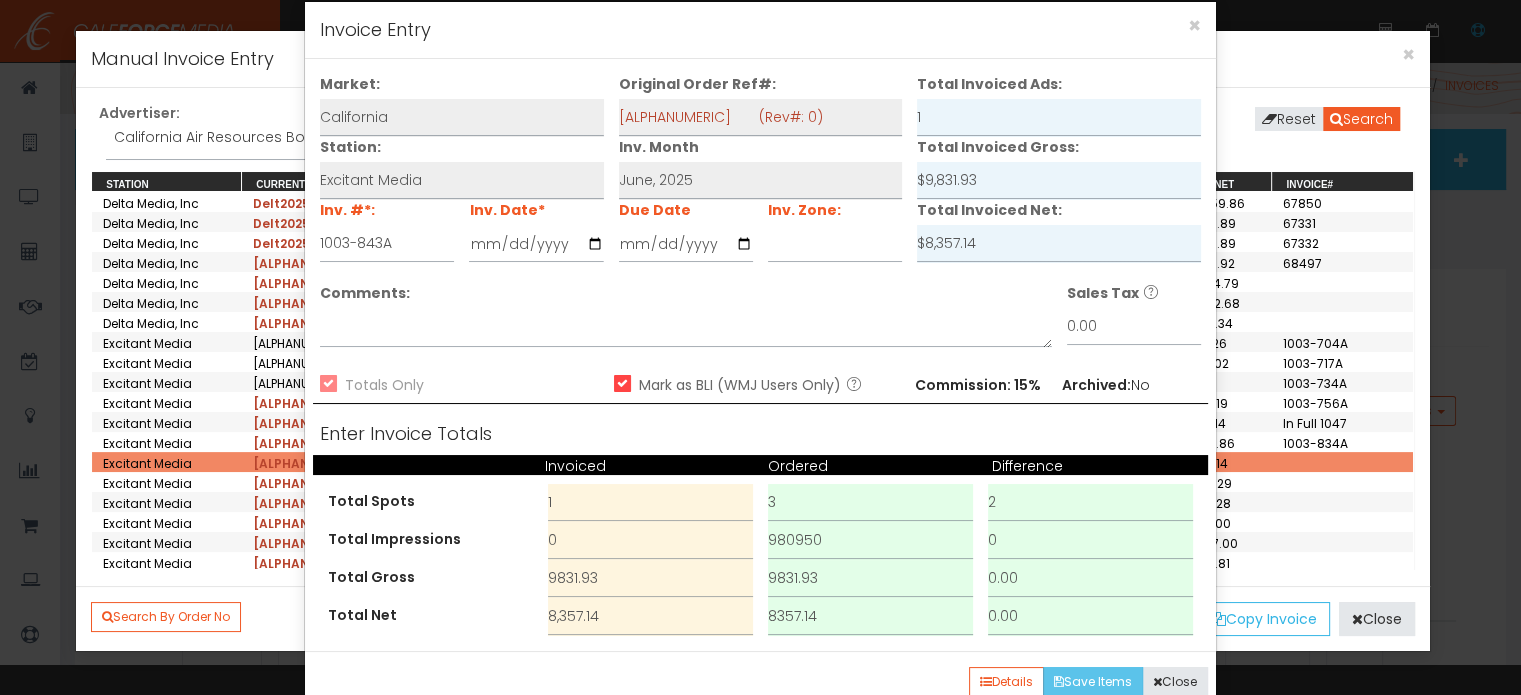 click on "Save Items" at bounding box center (1093, 682) 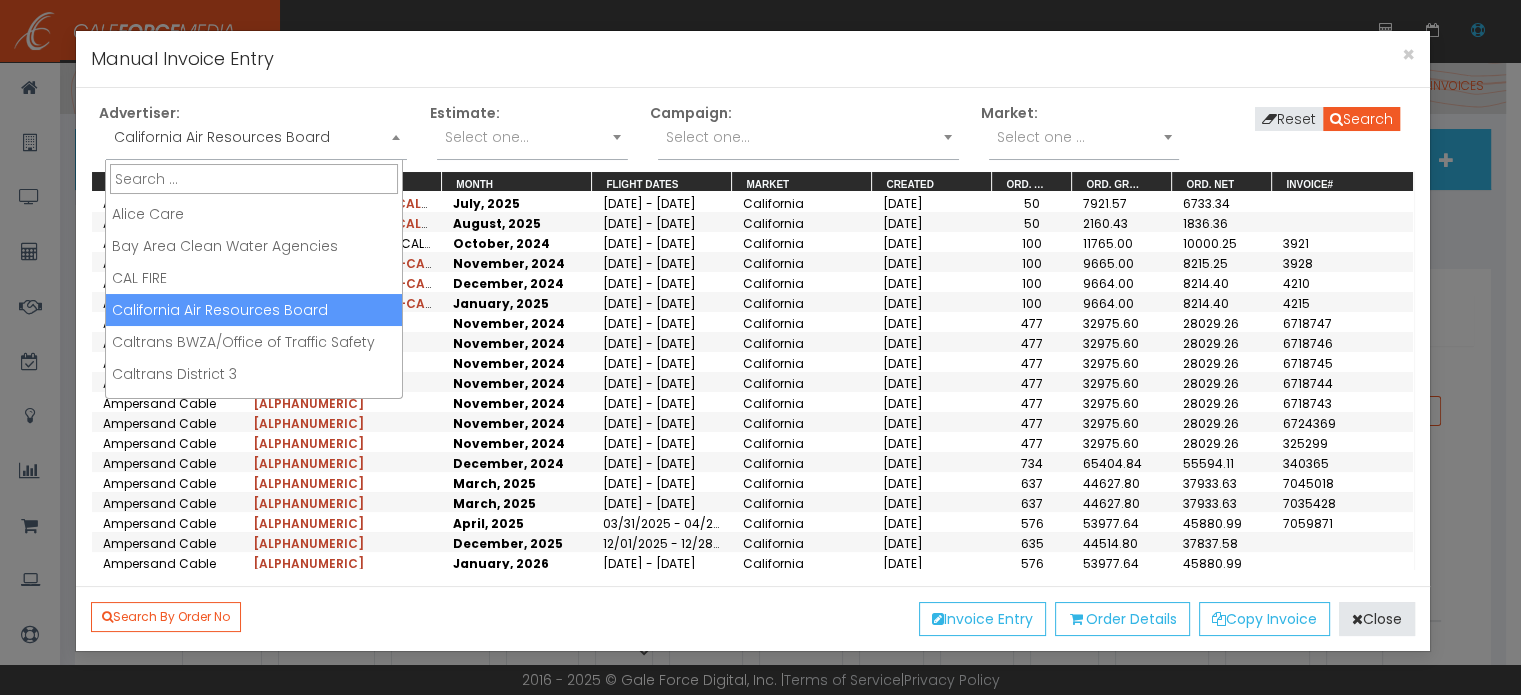 click on "California Air Resources Board" at bounding box center [256, 137] 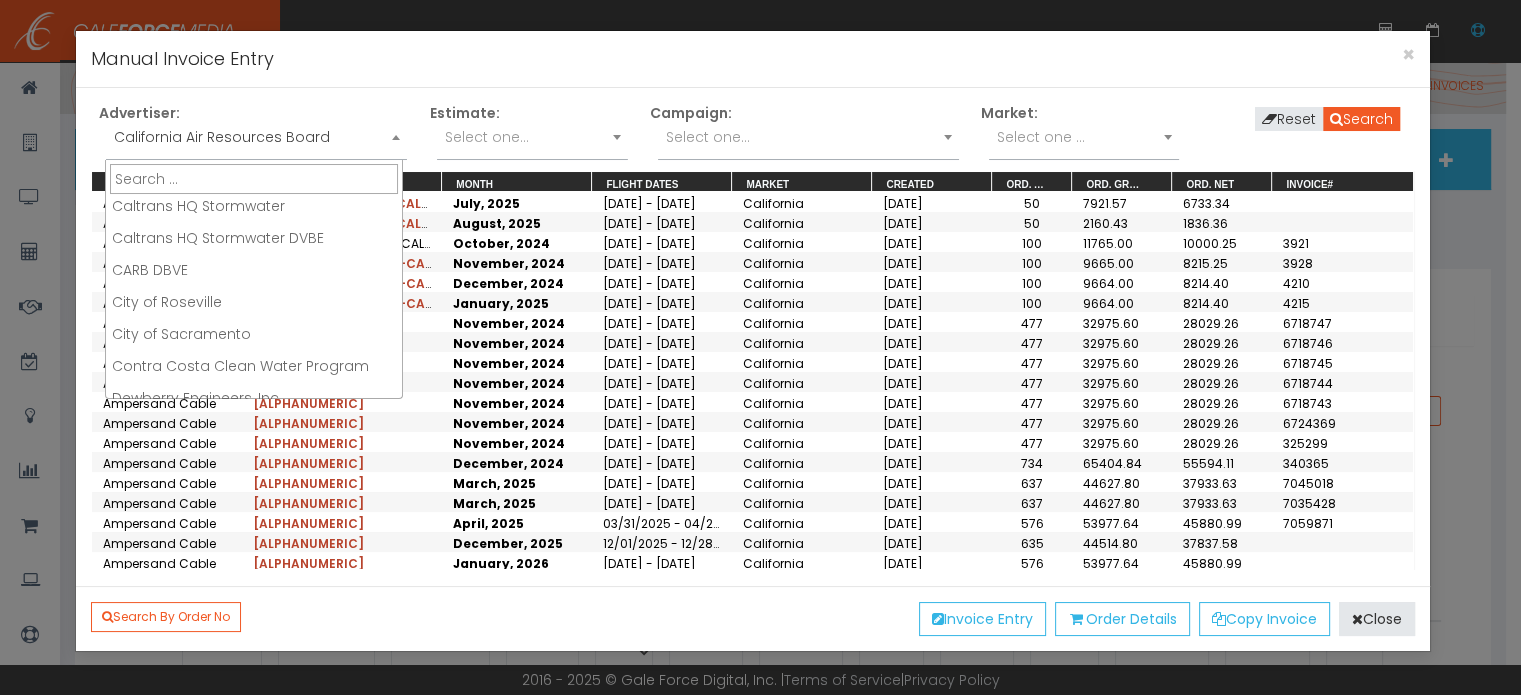 scroll, scrollTop: 300, scrollLeft: 0, axis: vertical 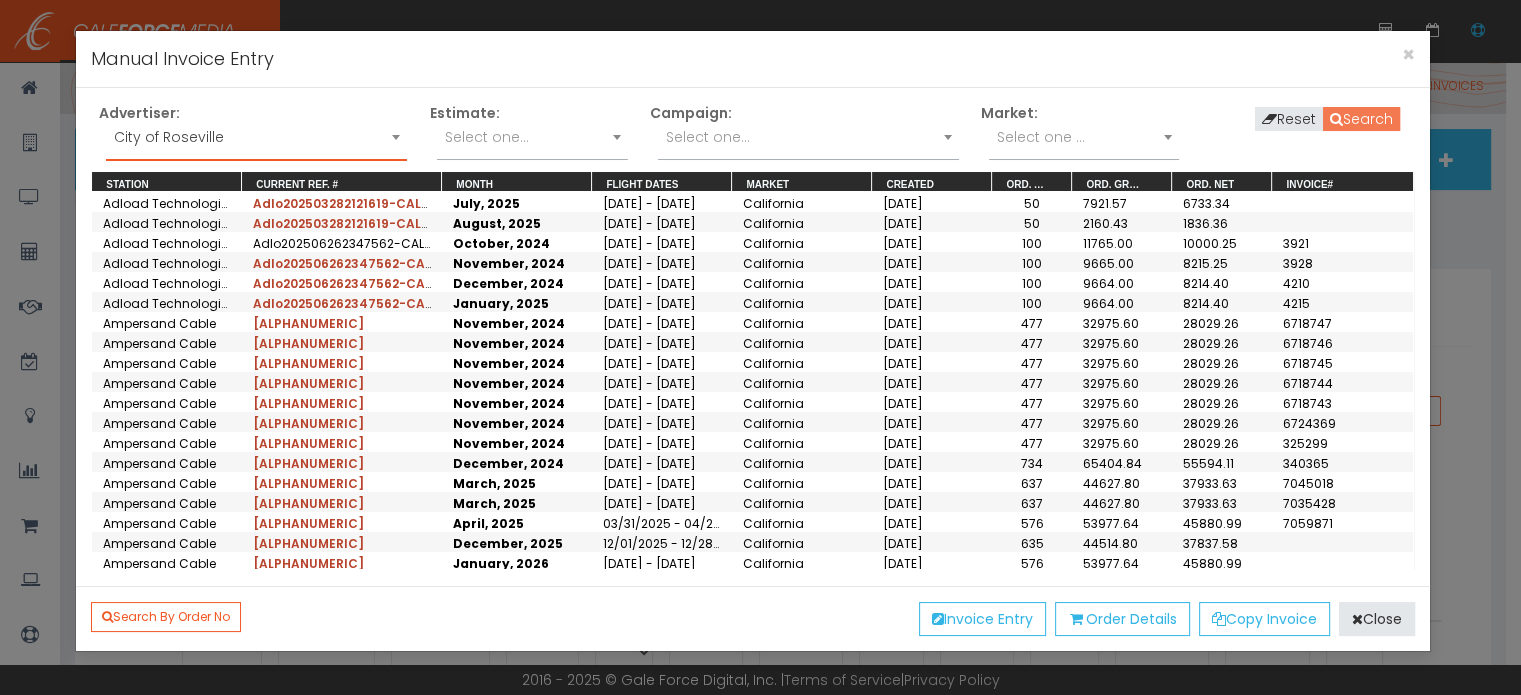 click on "Search" at bounding box center [1361, 119] 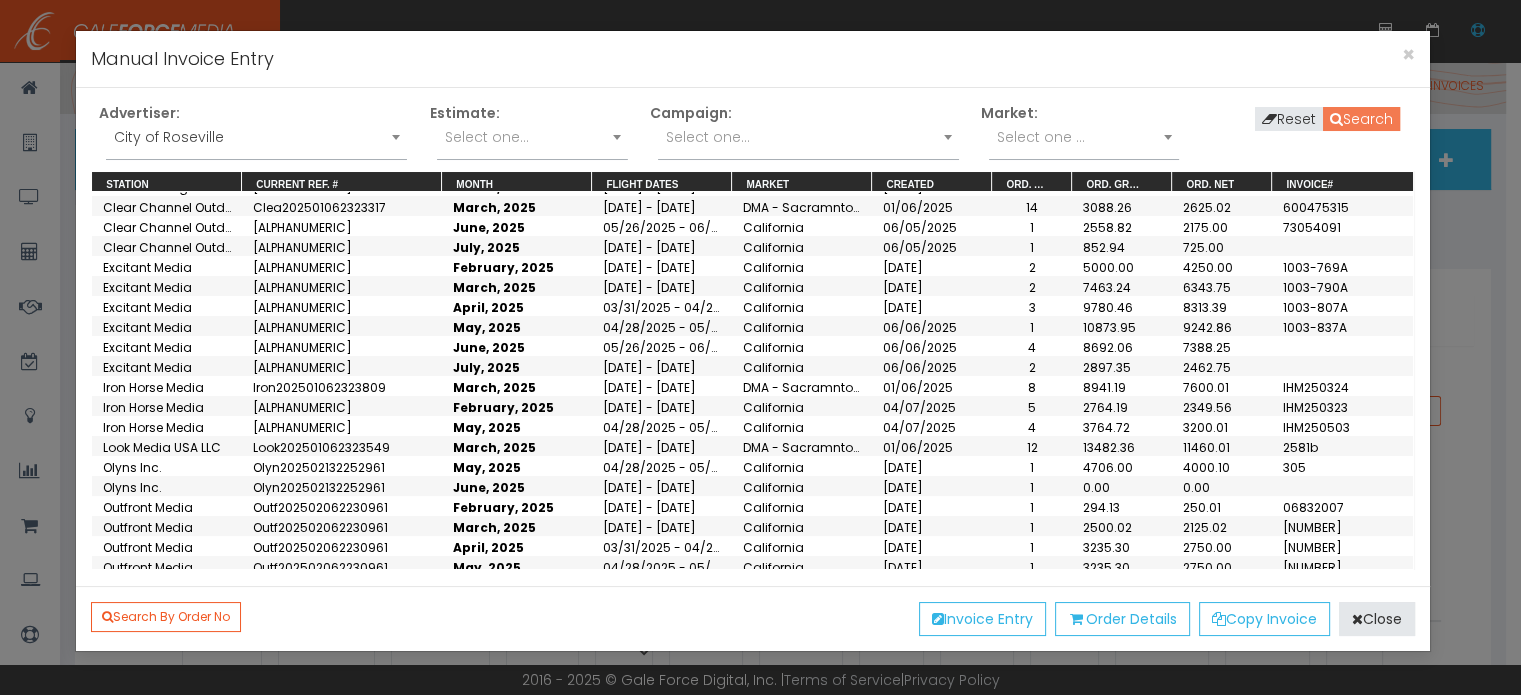 scroll, scrollTop: 300, scrollLeft: 0, axis: vertical 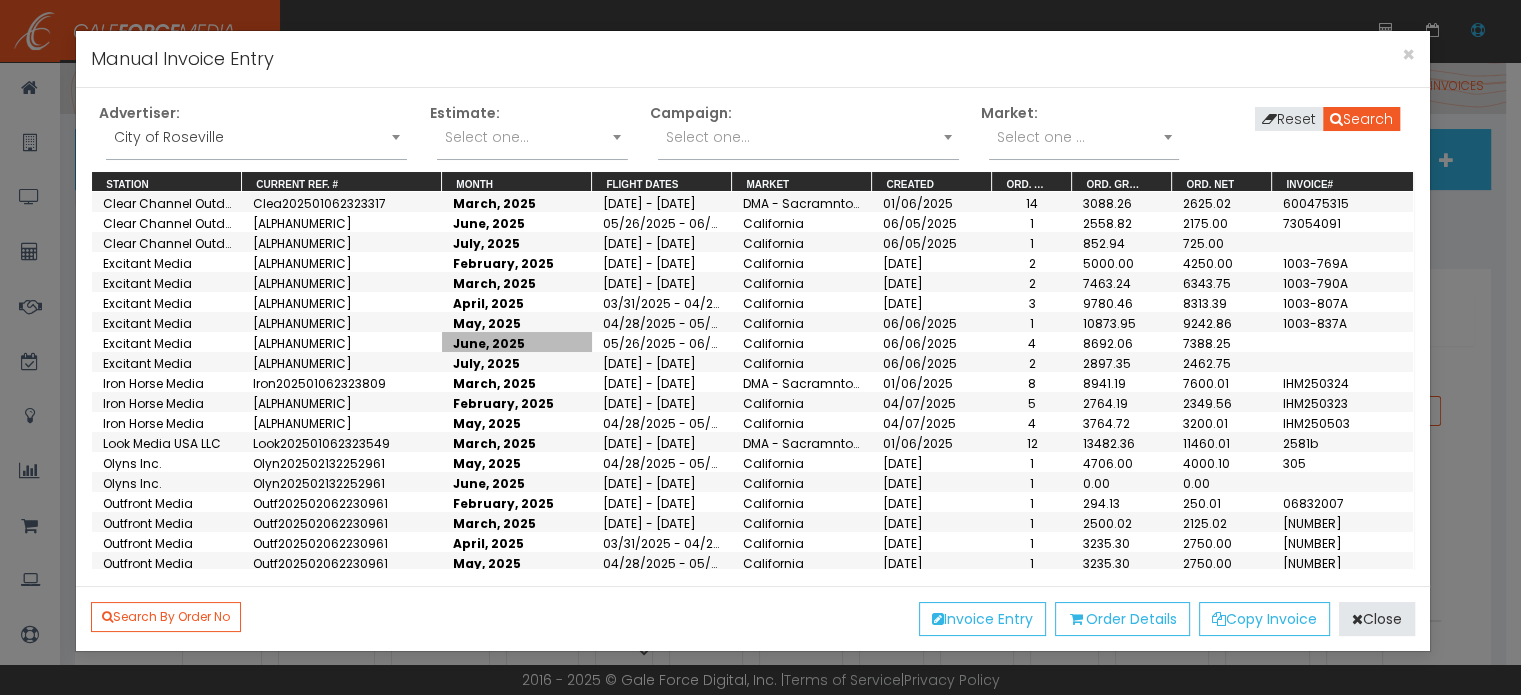 click on "June, 2025" at bounding box center [517, 342] 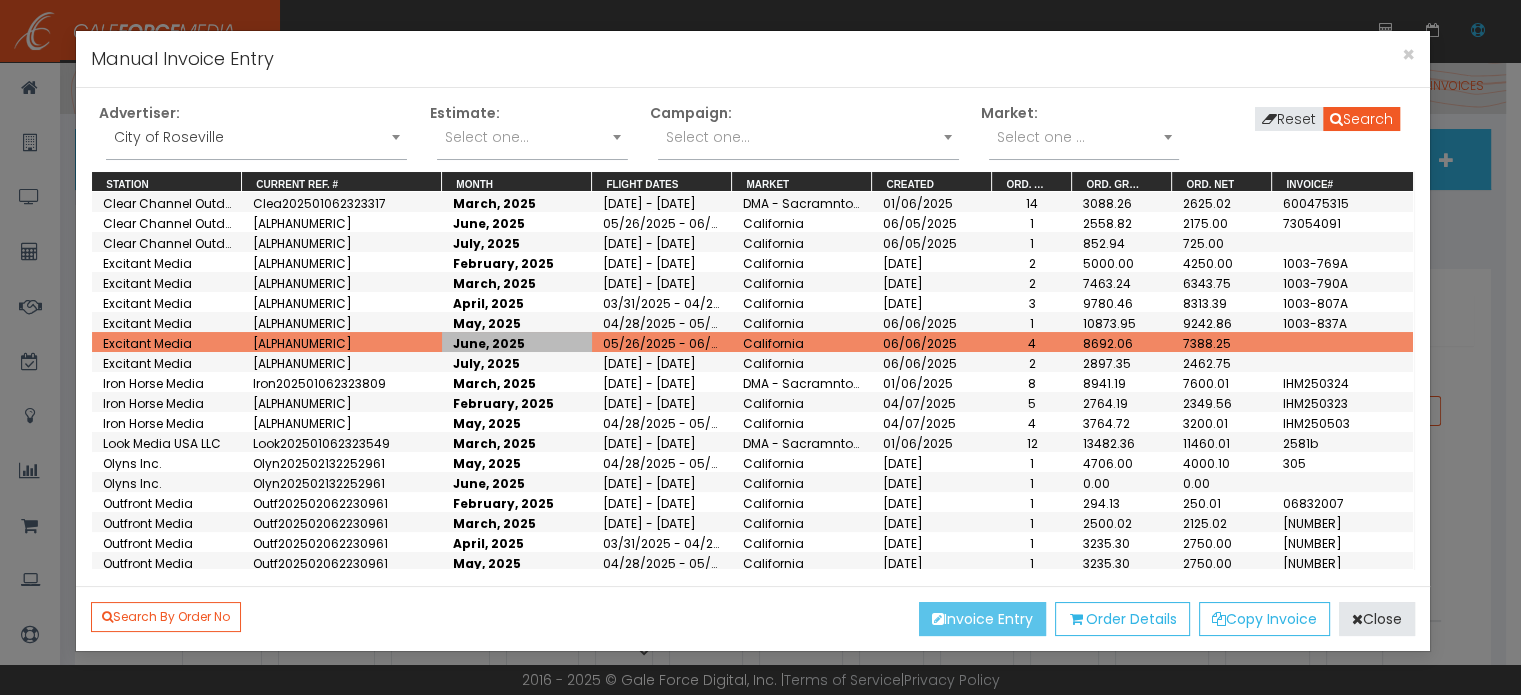 click on "Invoice Entry" at bounding box center (982, 619) 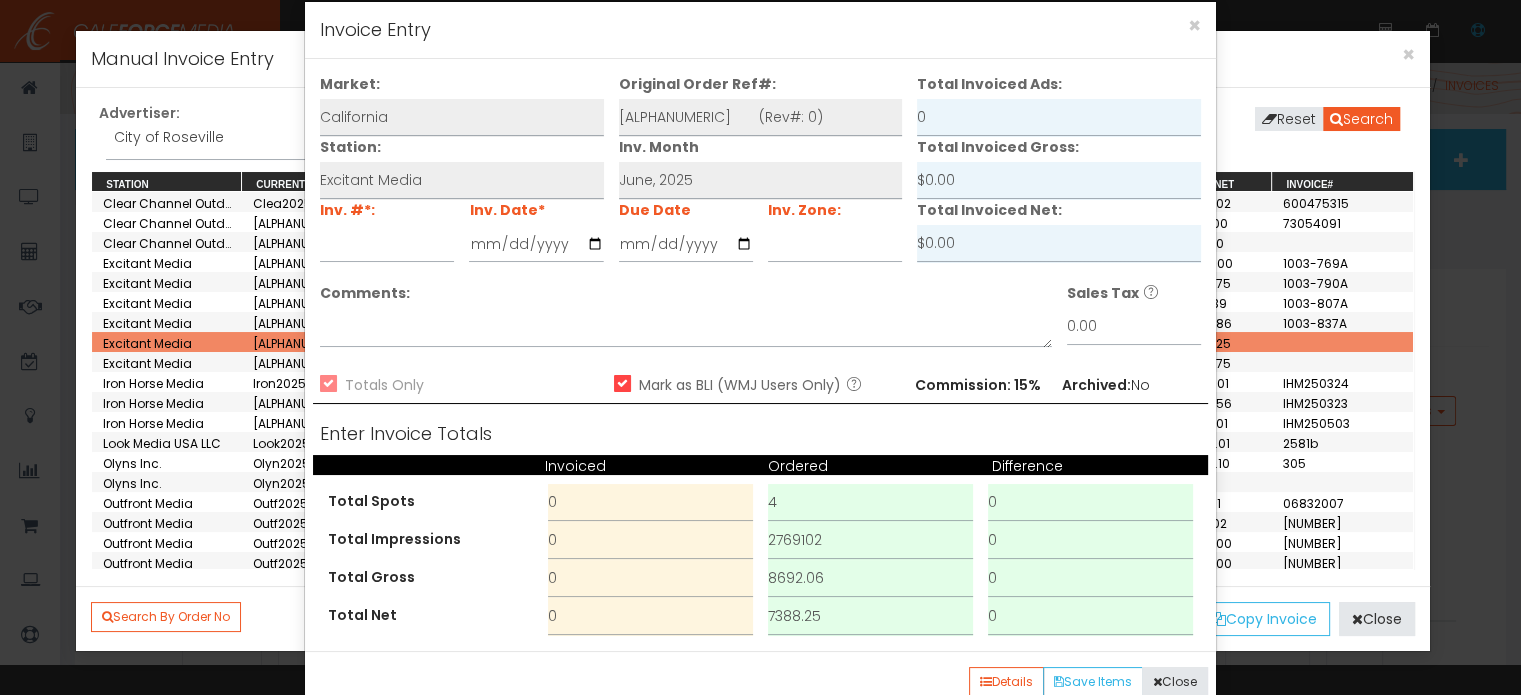 scroll, scrollTop: 0, scrollLeft: 0, axis: both 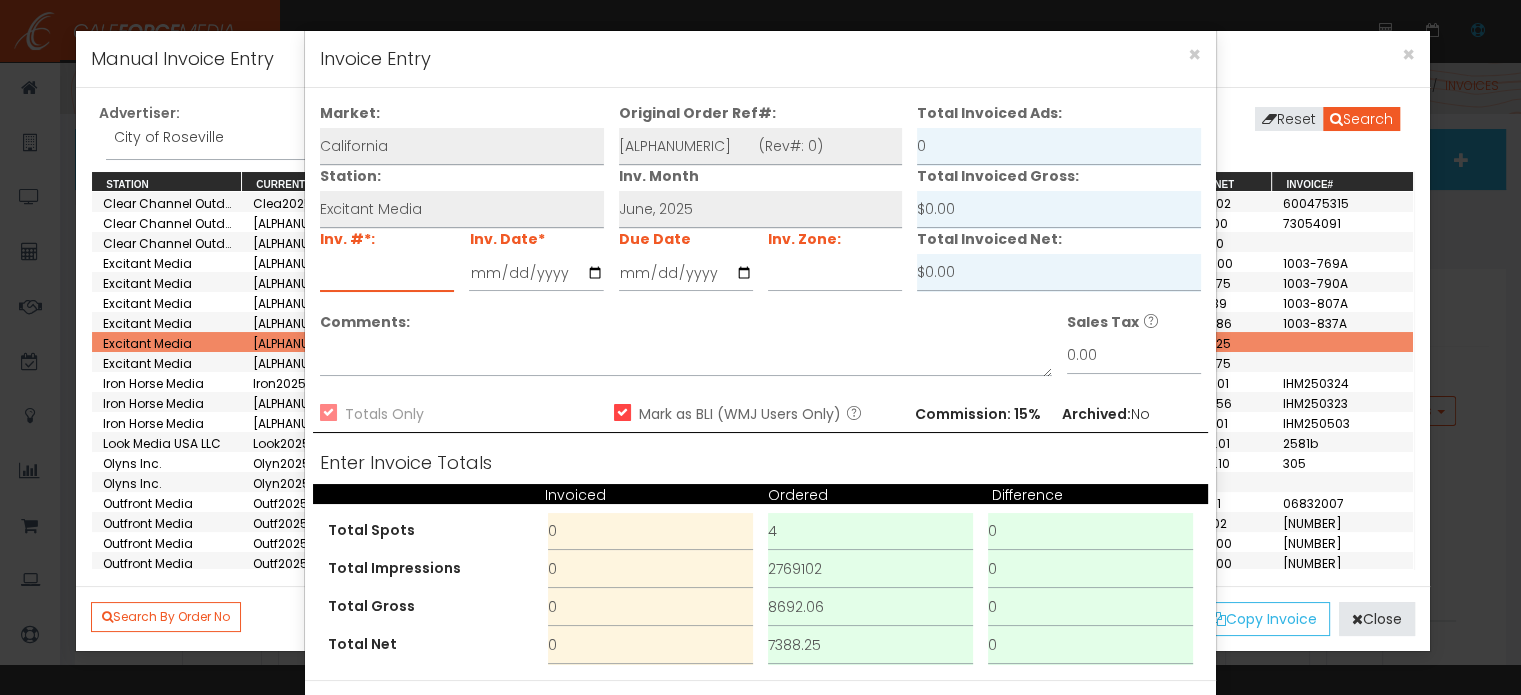 click at bounding box center [387, 273] 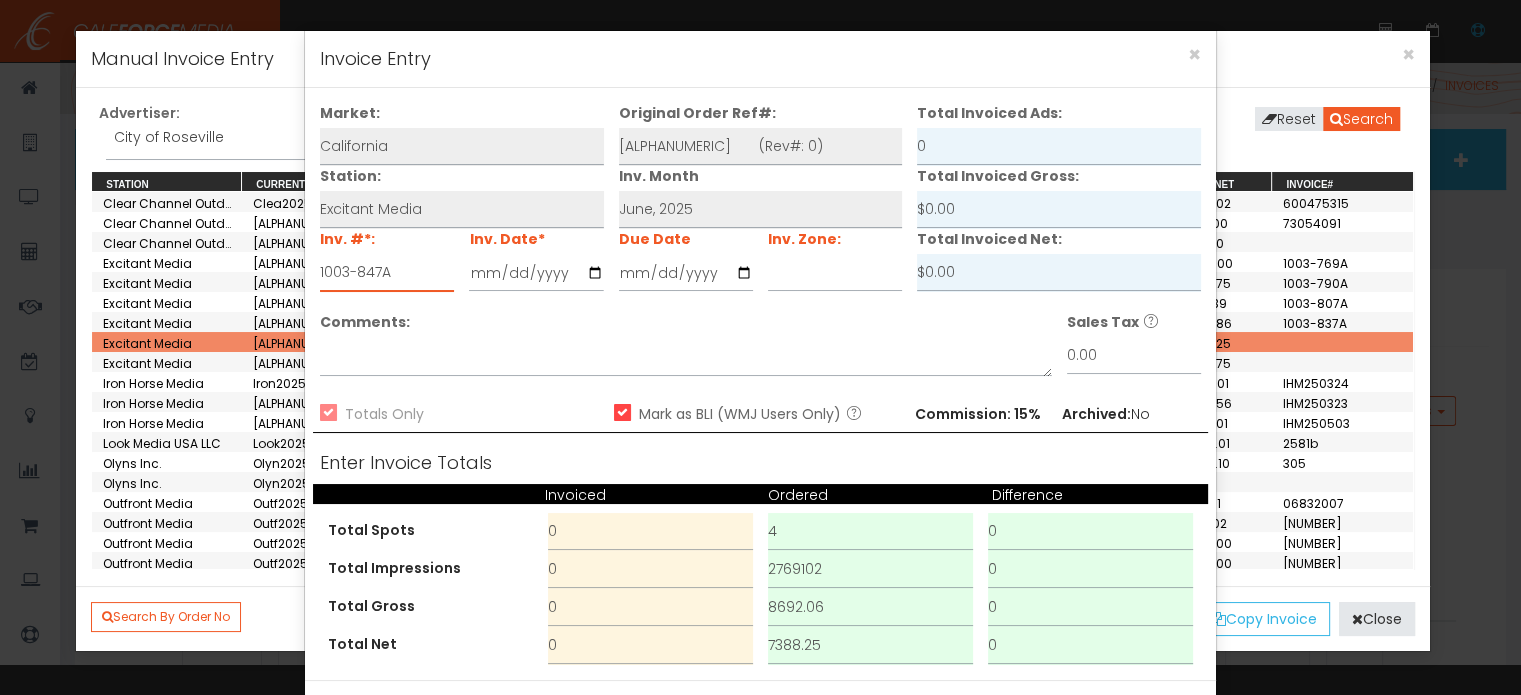 type on "1003-847A" 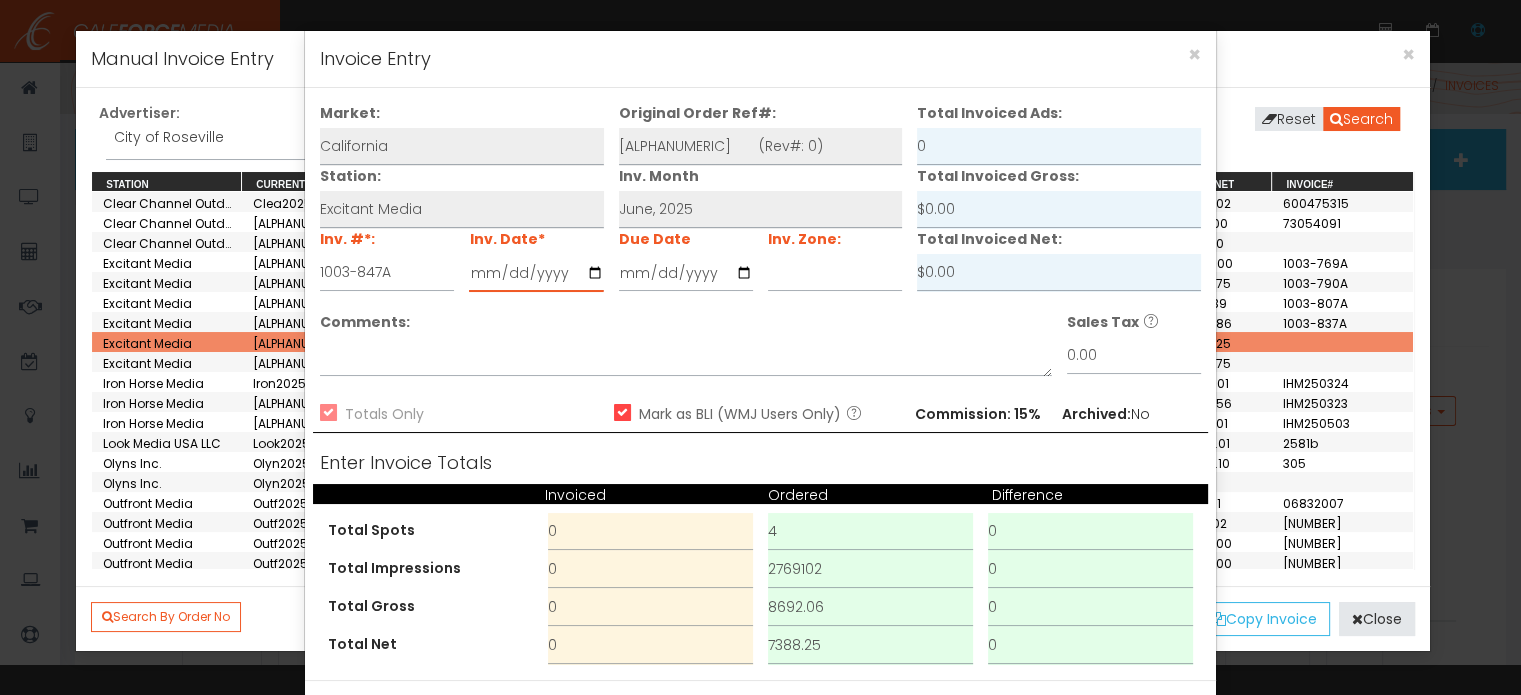 type on "[DATE]" 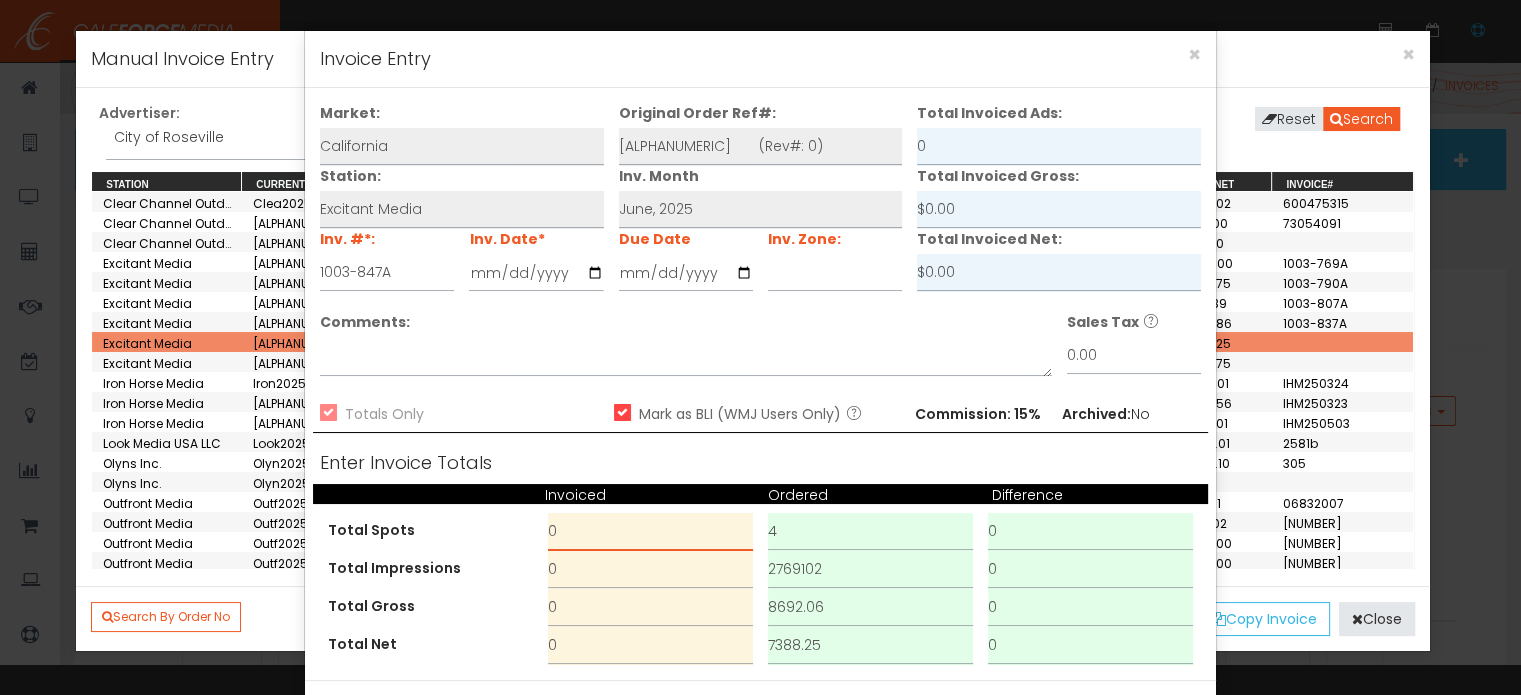 drag, startPoint x: 548, startPoint y: 531, endPoint x: 415, endPoint y: 516, distance: 133.84319 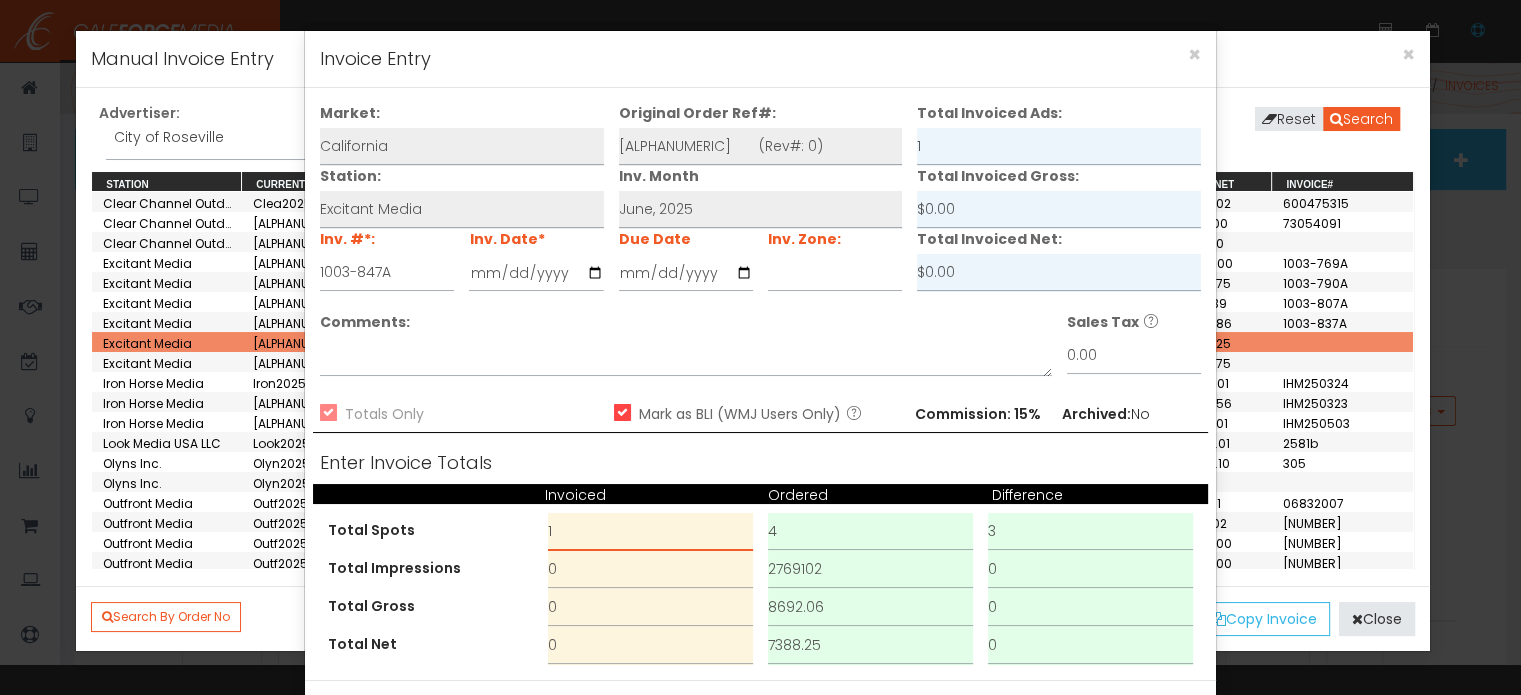 type on "1" 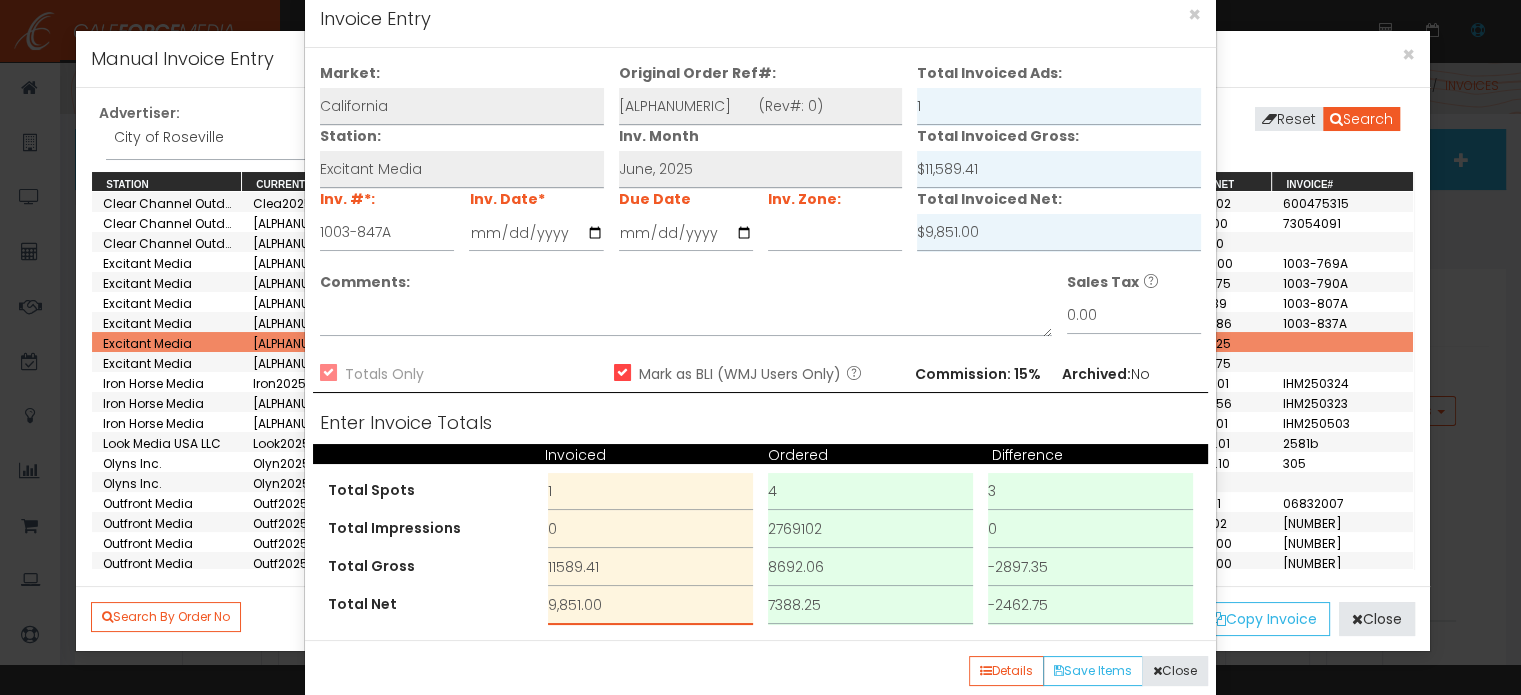 scroll, scrollTop: 75, scrollLeft: 0, axis: vertical 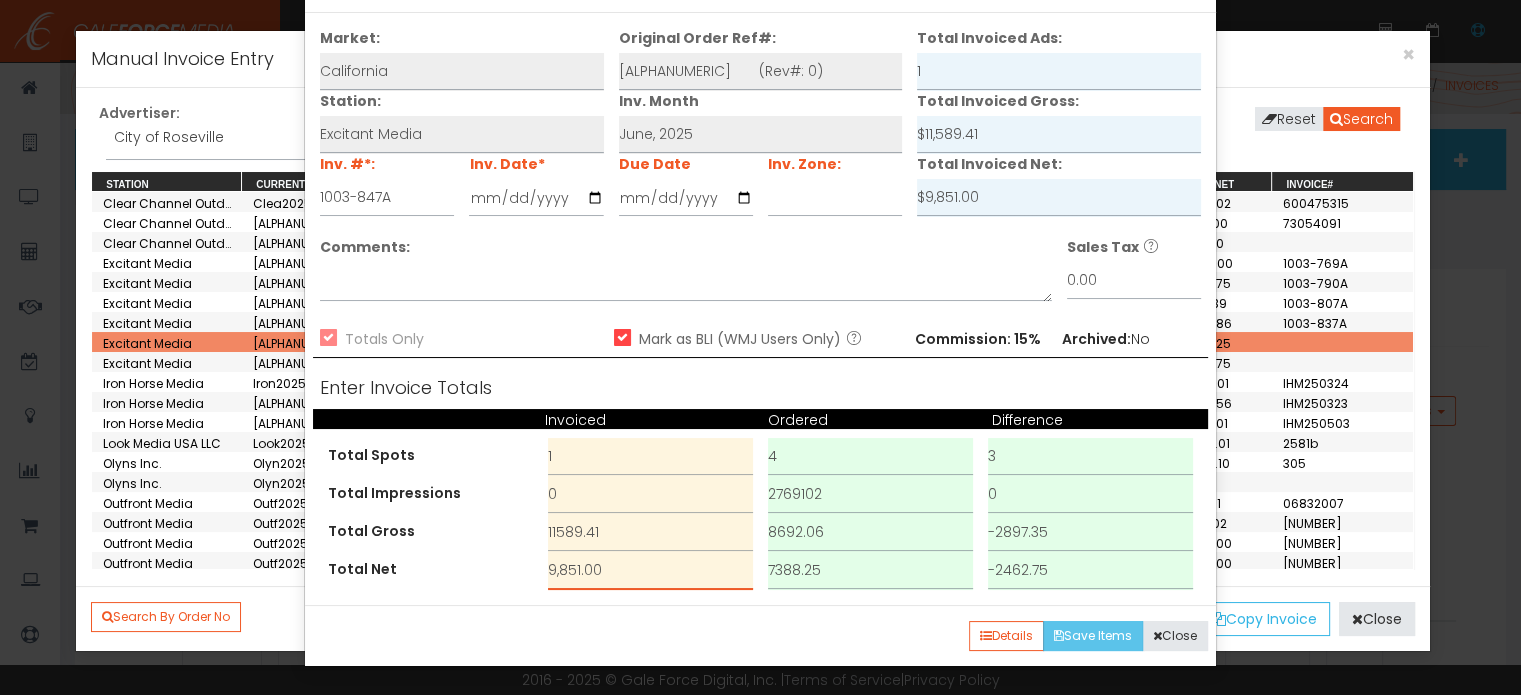 type on "9,851.00" 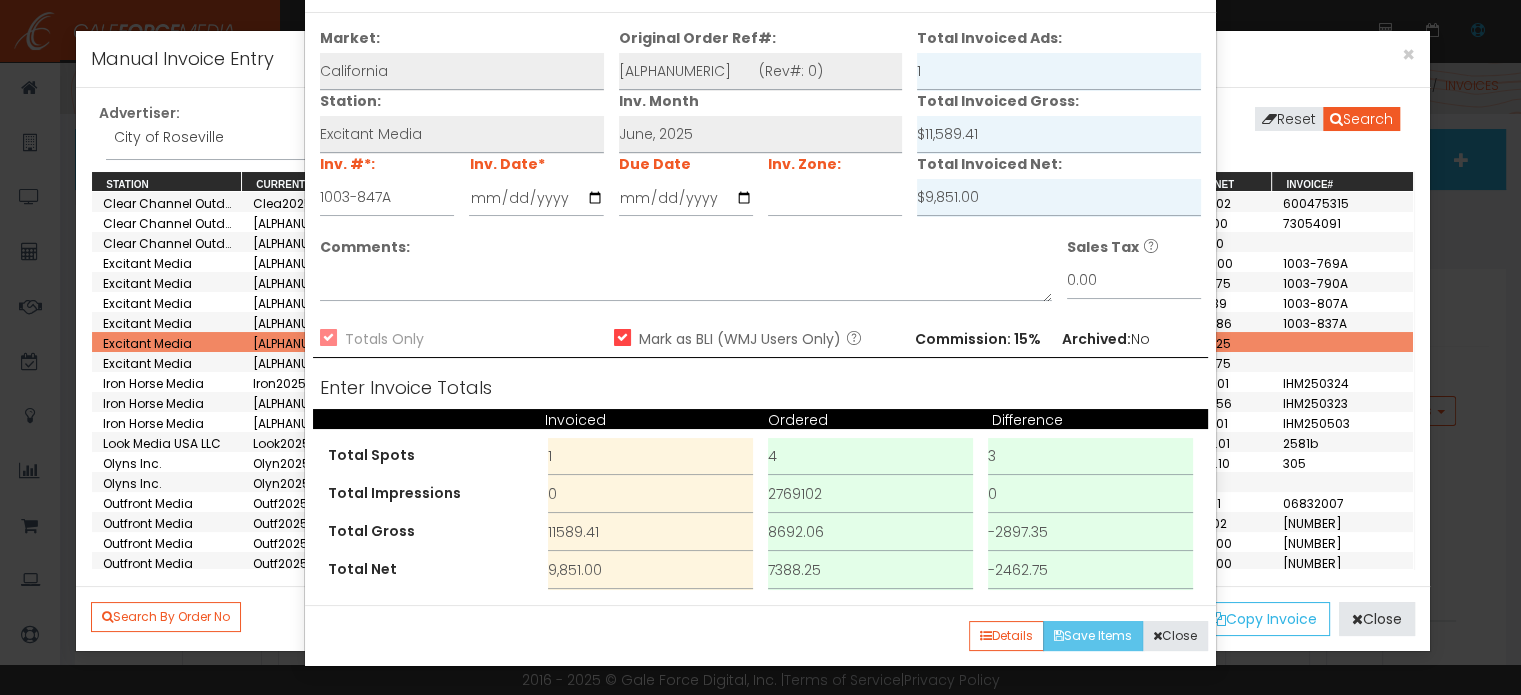 click on "Save Items" at bounding box center [1093, 636] 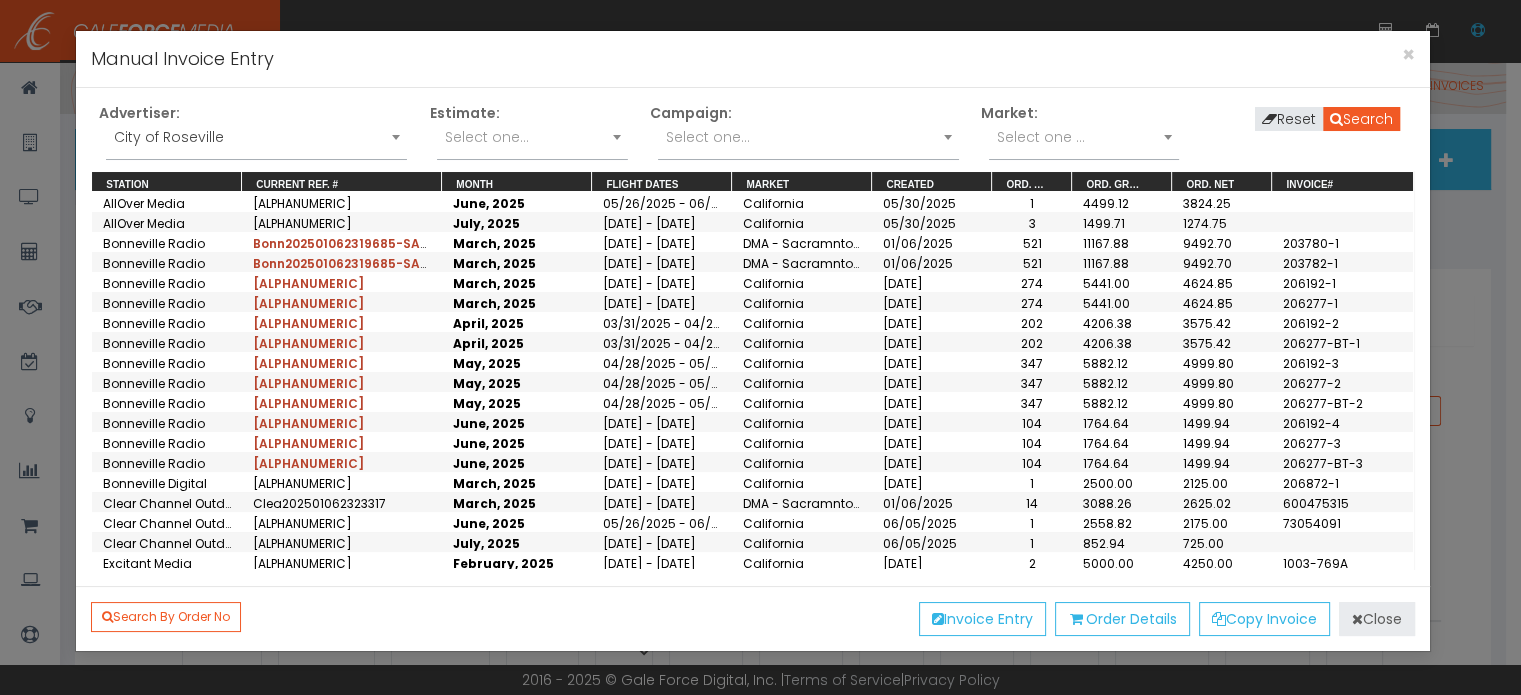 drag, startPoint x: 1374, startPoint y: 618, endPoint x: 1349, endPoint y: 579, distance: 46.32494 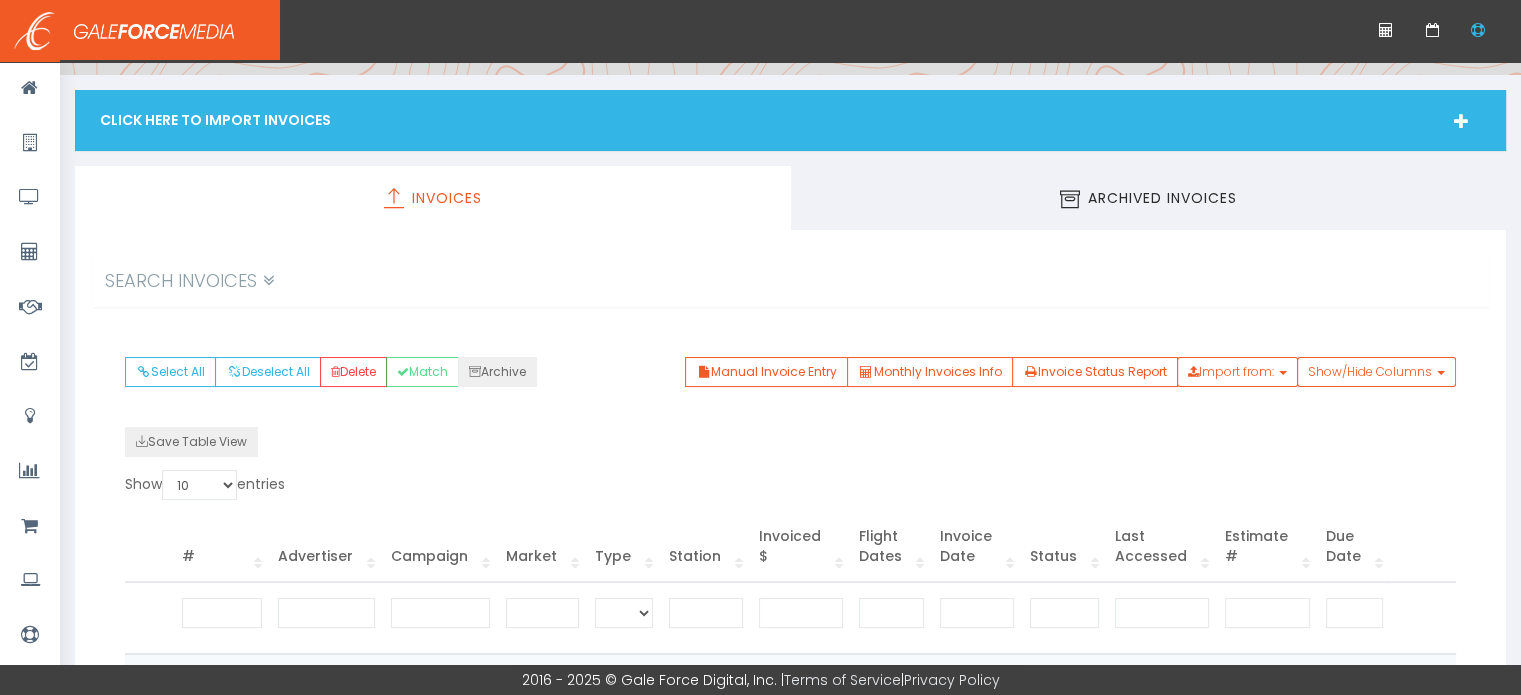 scroll, scrollTop: 0, scrollLeft: 0, axis: both 